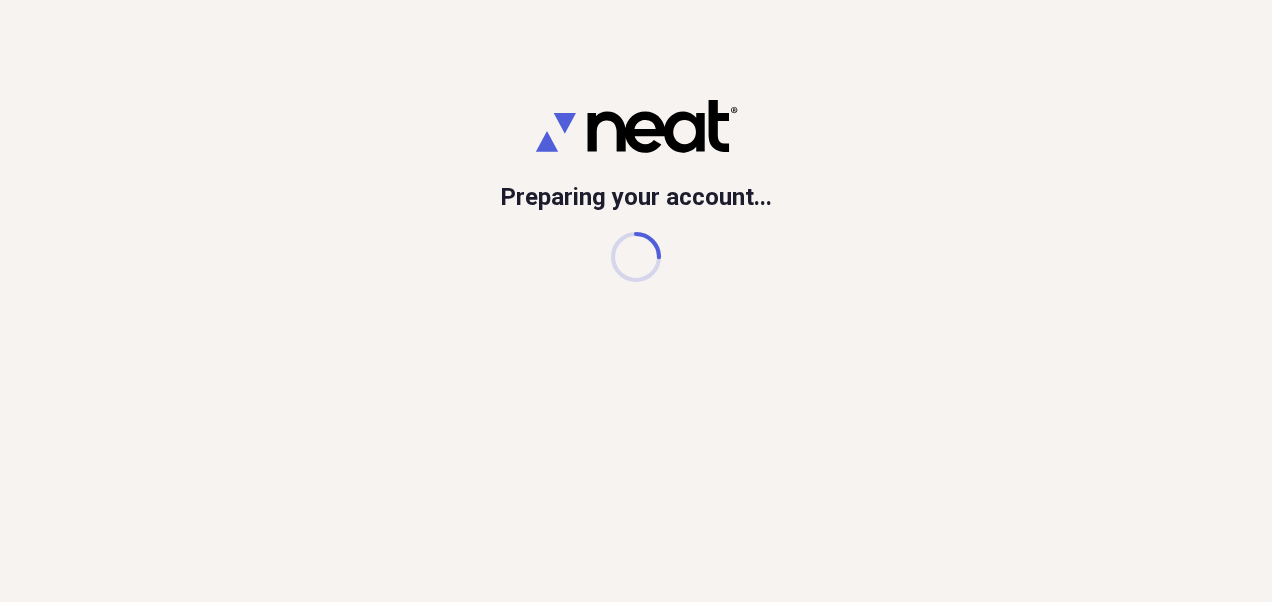 scroll, scrollTop: 0, scrollLeft: 0, axis: both 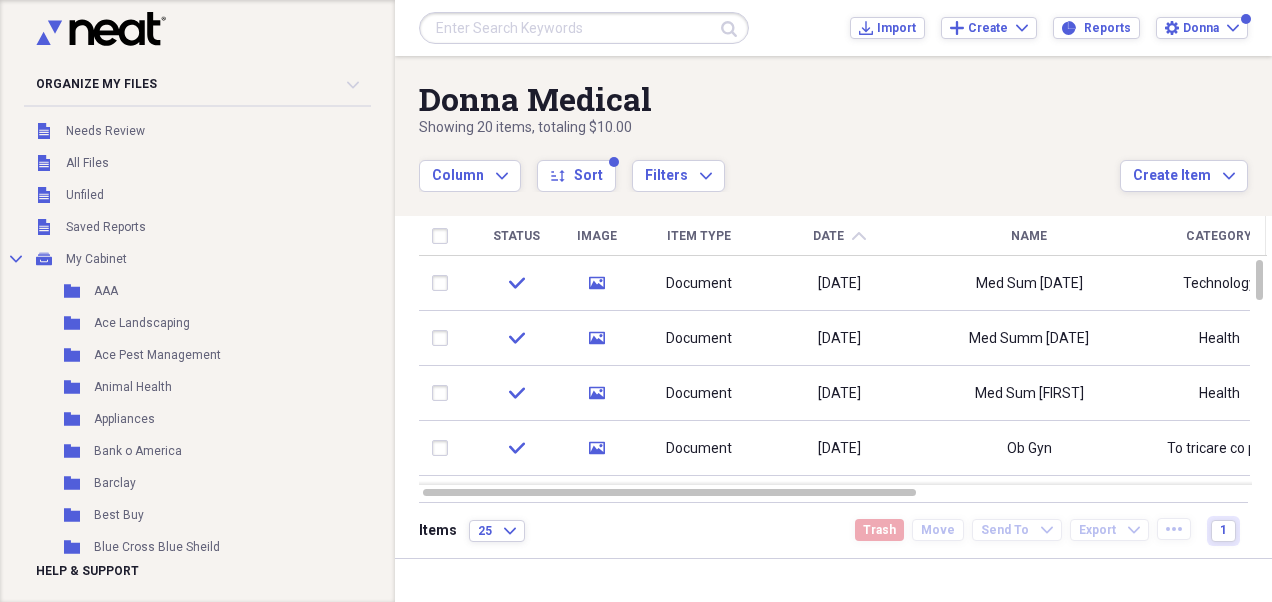 click on "Date" at bounding box center (828, 236) 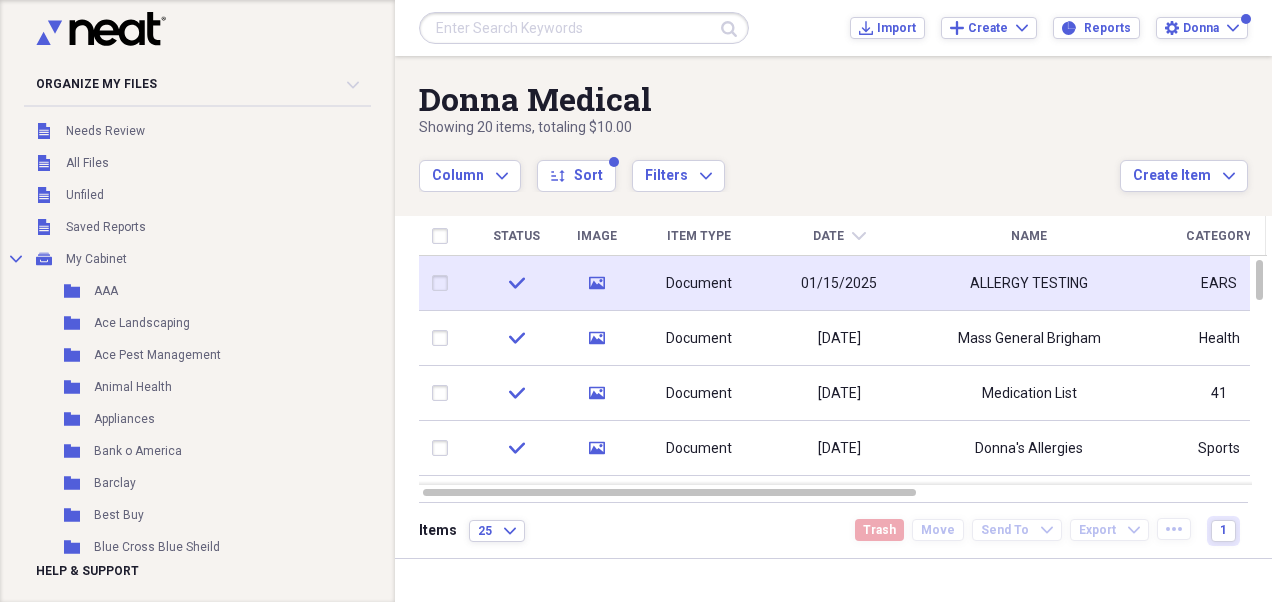 click on "ALLERGY TESTING" at bounding box center [1029, 283] 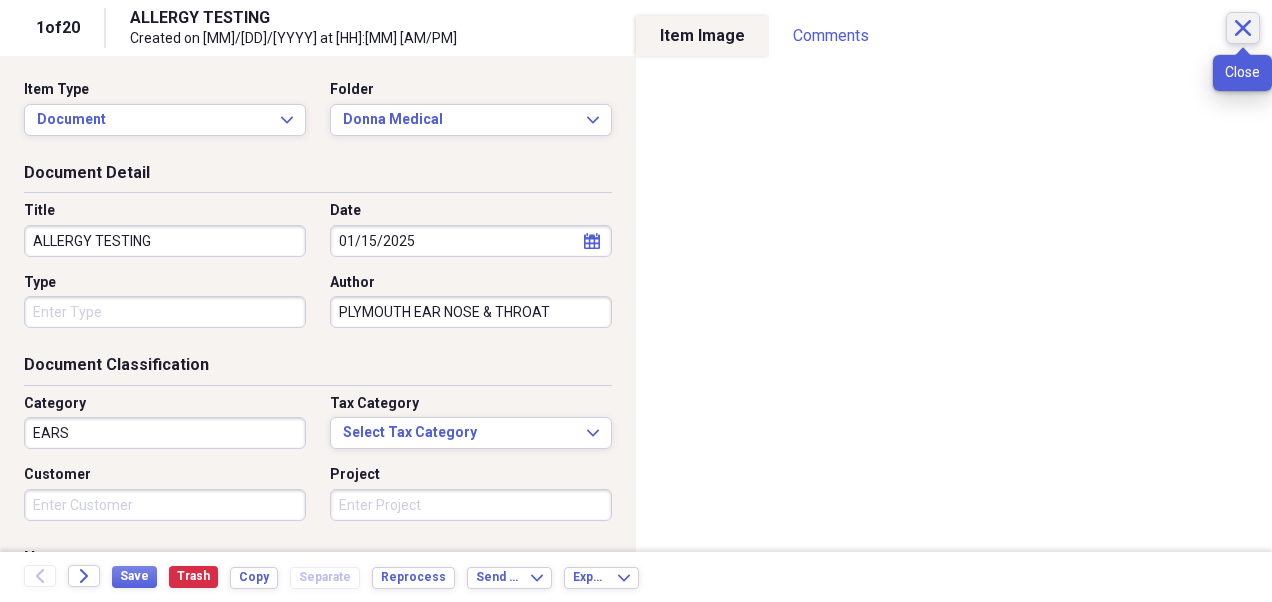 click 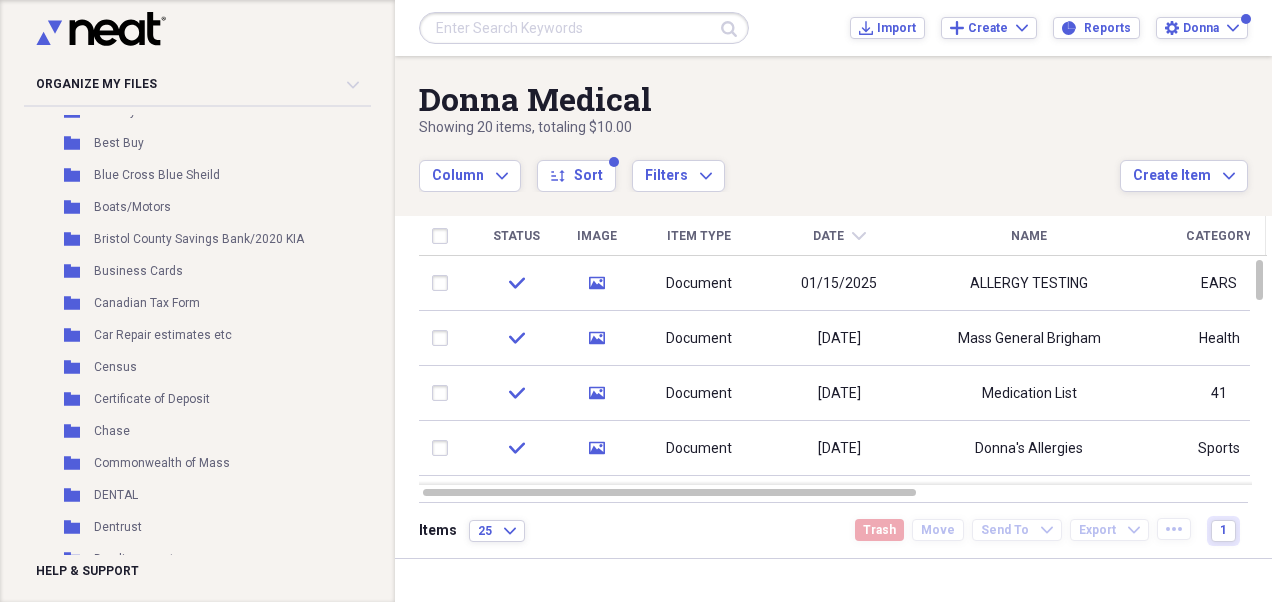 scroll, scrollTop: 745, scrollLeft: 0, axis: vertical 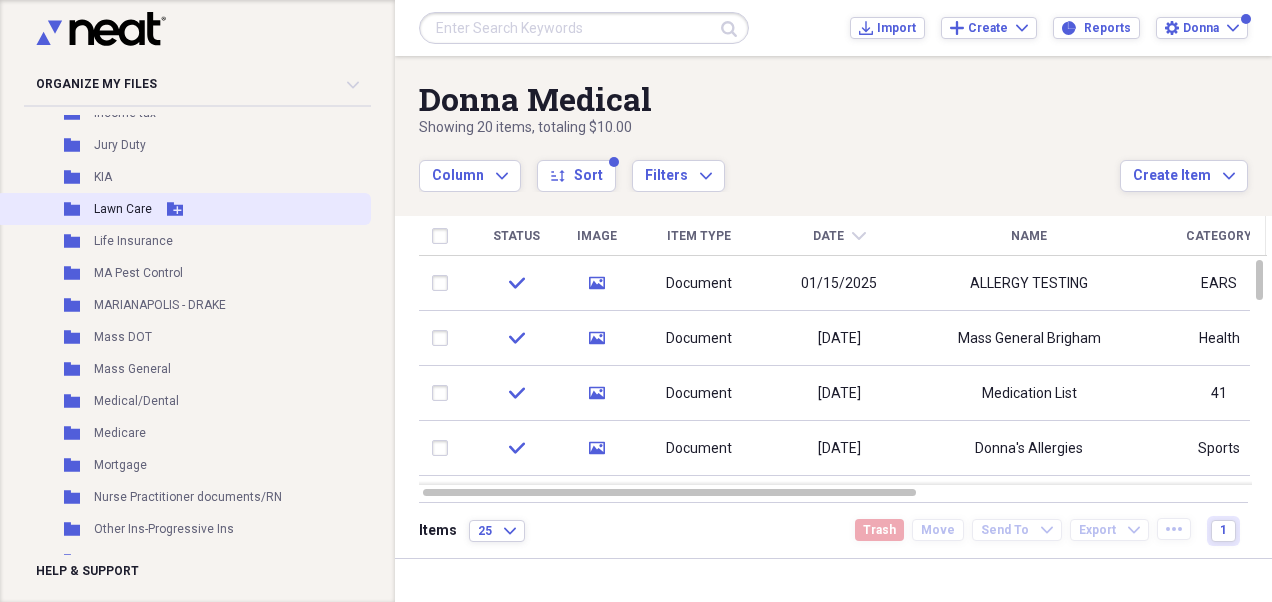 click on "Folder Lawn Care Add Folder" at bounding box center (183, 209) 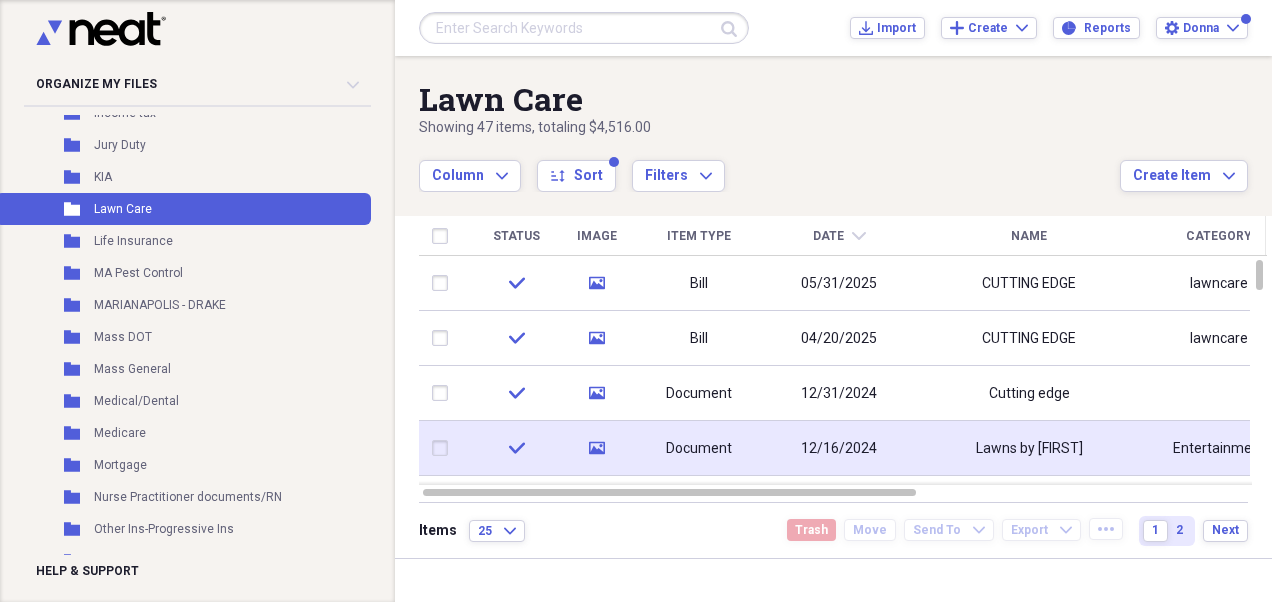 click on "Document" at bounding box center [699, 448] 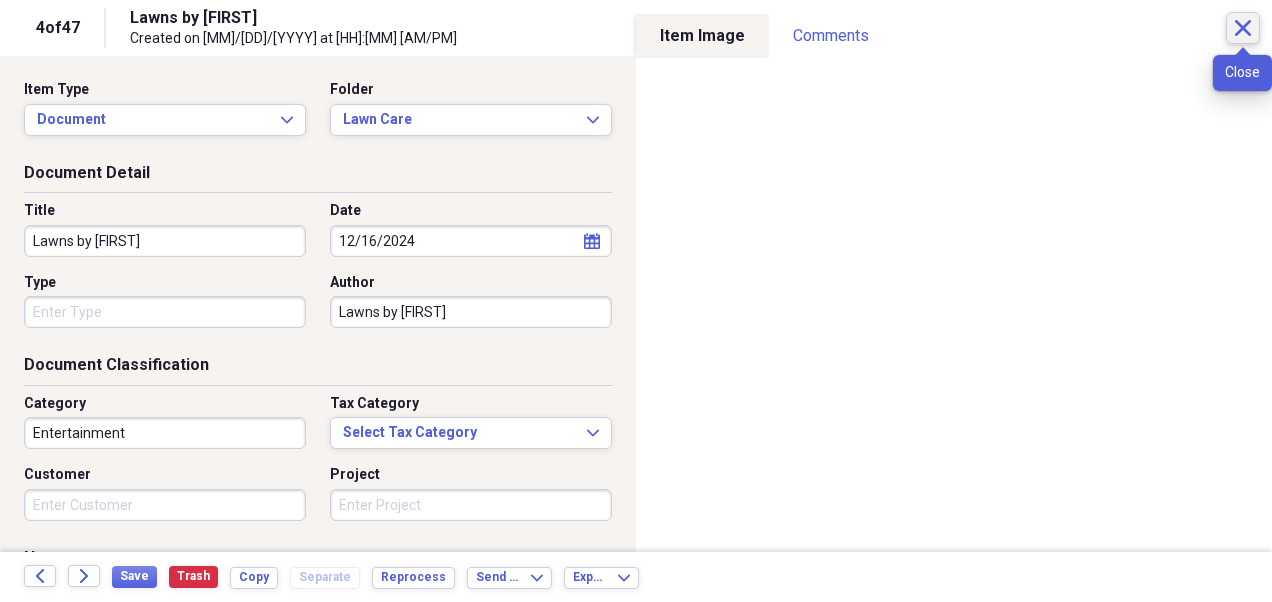 click on "Close" 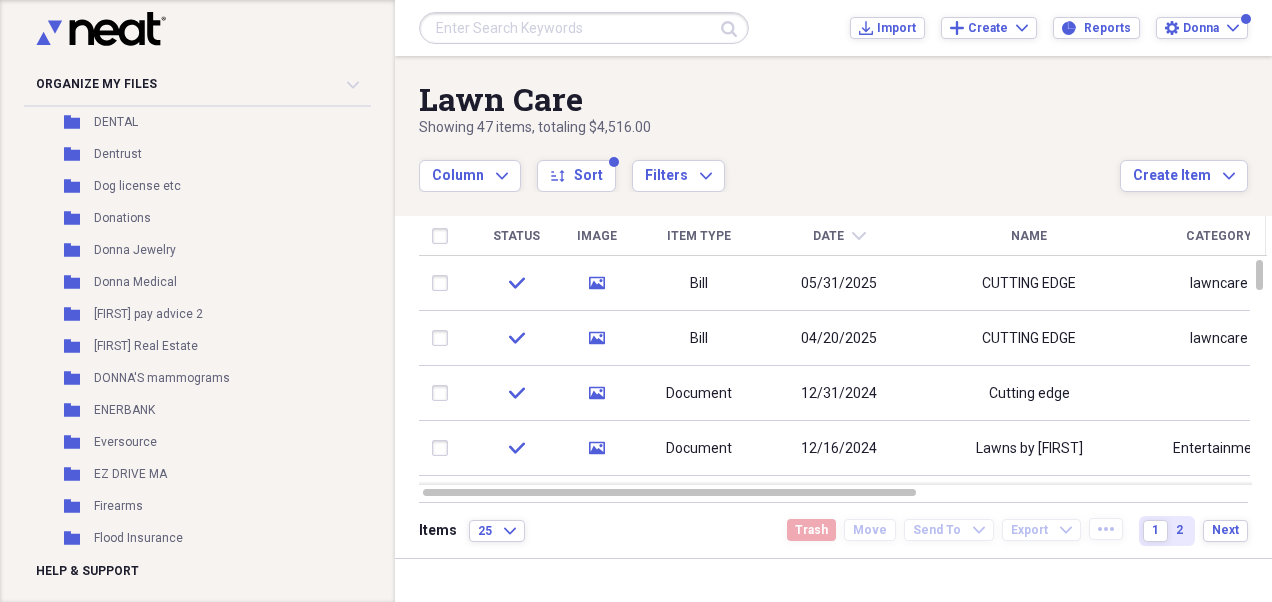 scroll, scrollTop: 372, scrollLeft: 0, axis: vertical 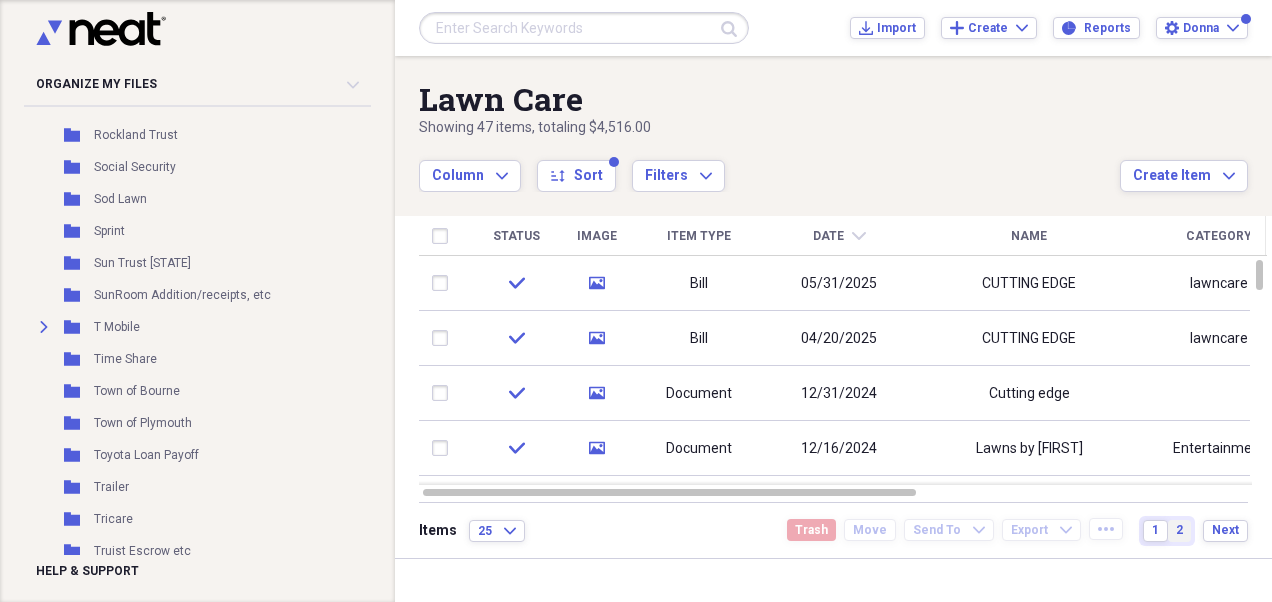 click on "2" at bounding box center (1179, 531) 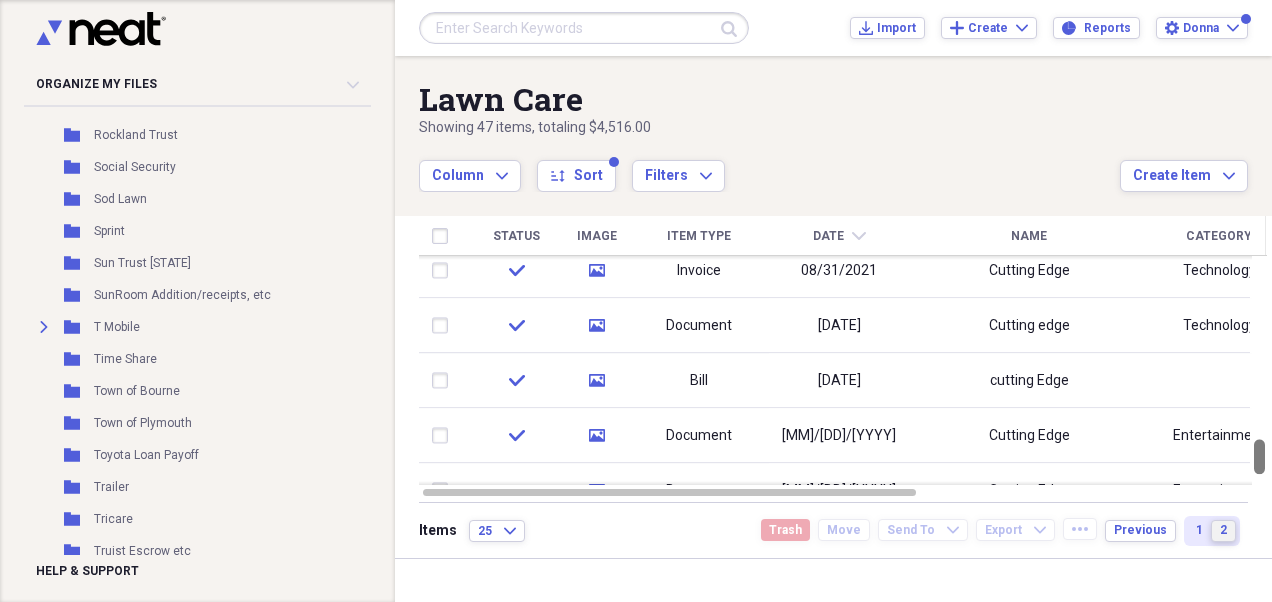 click at bounding box center [1259, 370] 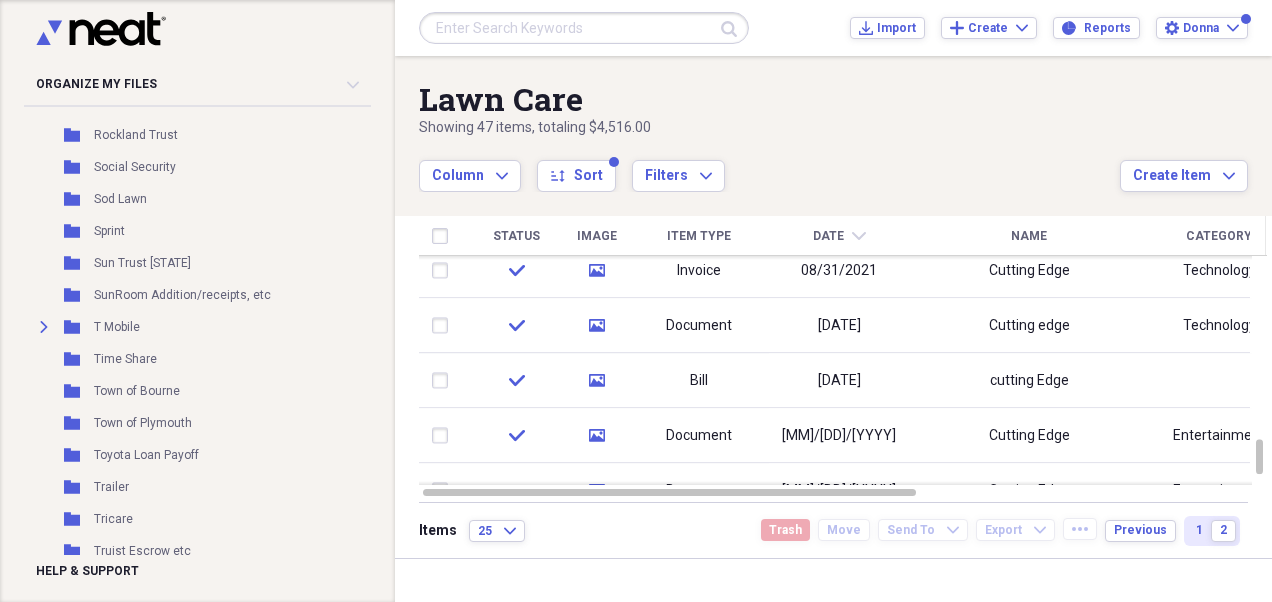 click on "Items 25 Expand Trash Move Send To Expand Export Expand more Previous 1 2" at bounding box center [833, 530] 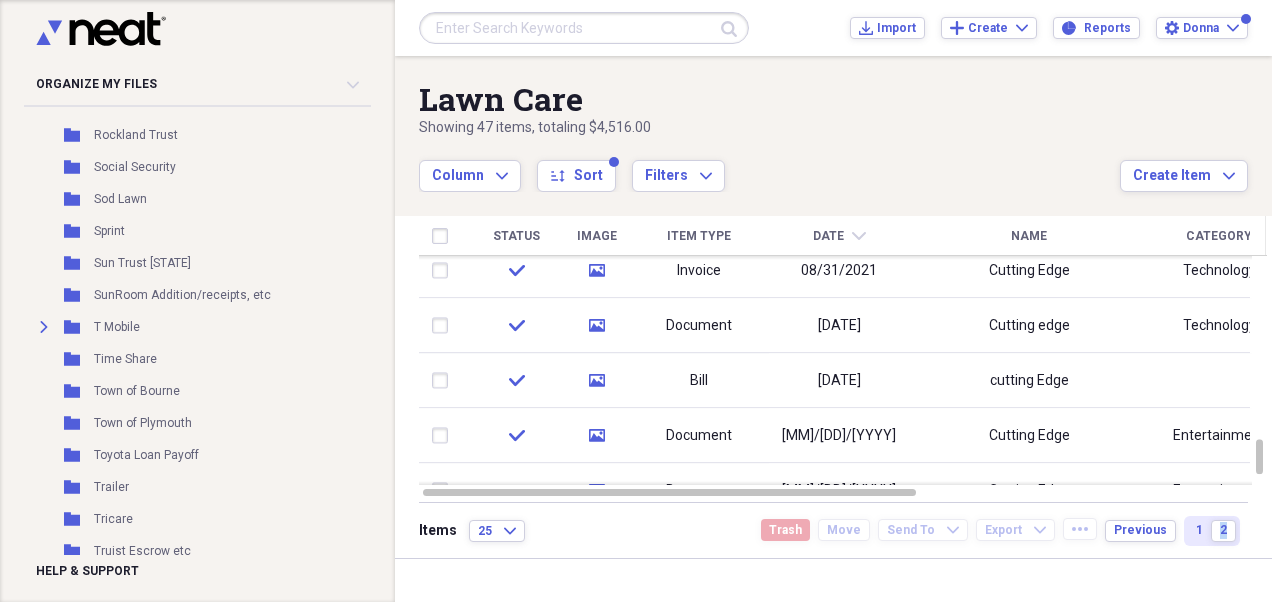 click on "Items 25 Expand Trash Move Send To Expand Export Expand more Previous 1 2" at bounding box center [833, 530] 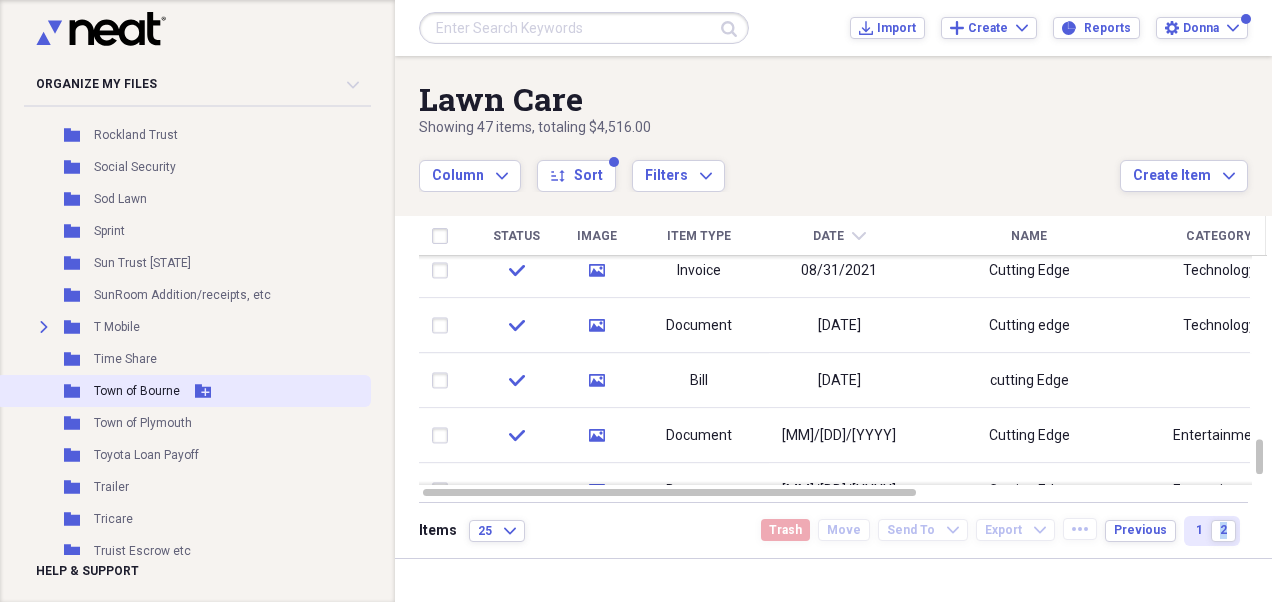 click on "Town of Bourne" at bounding box center [137, 391] 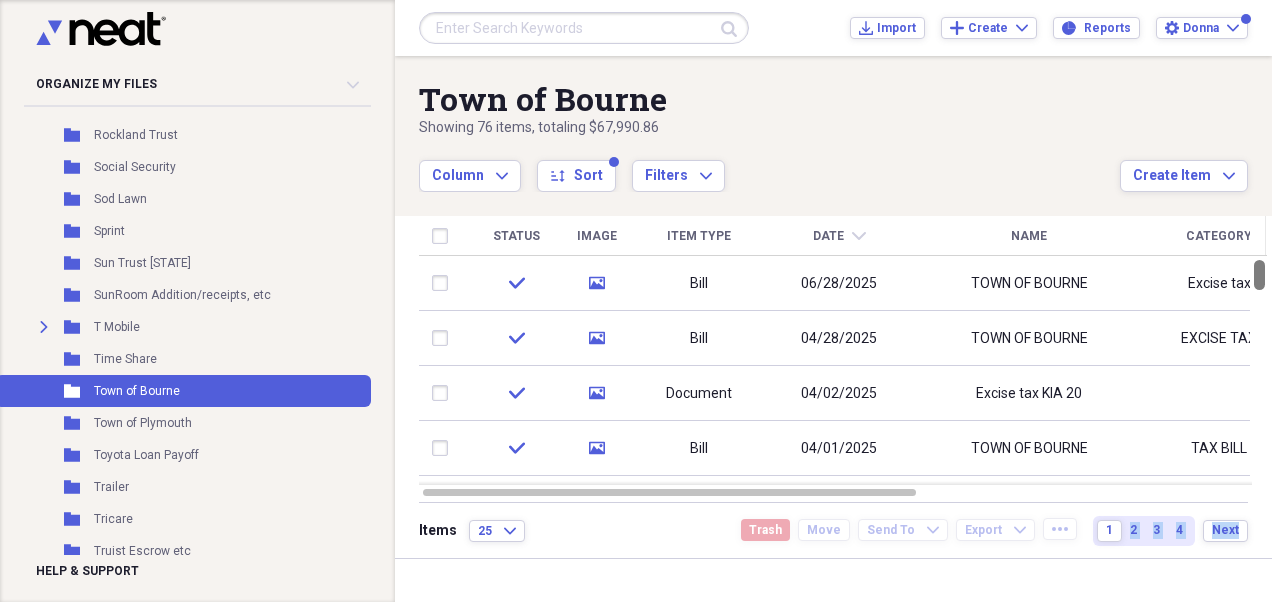 click on "Organize My Files Collapse Unfiled Needs Review Unfiled All Files Unfiled Unfiled Unfiled Saved Reports Collapse My Cabinet My Cabinet Add Folder Folder AAA Add Folder Folder Ace Landscaping Add Folder Folder Ace Pest Management Add Folder Folder Animal Health Add Folder Folder Appliances Add Folder Folder Bank o America Add Folder Folder Barclay Add Folder Folder Best Buy Add Folder Folder Blue Cross Blue Sheild Add Folder Folder Boats/Motors Add Folder Folder Bristol County Savings Bank/2020 KIA Add Folder Folder Business Cards Add Folder Folder Canadian Tax Form Add Folder Folder Car Repair estimates etc Add Folder Folder Census Add Folder Folder Certificate of Deposit Add Folder Folder Chase Add Folder Folder Commonwealth of Mass Add Folder Folder DENTAL Add Folder Folder Dentrust Add Folder Folder Dog license etc Add Folder Folder Donations Add Folder Folder [FIRST] Jewelry Add Folder Folder [FIRST] Medical Add Folder Folder [FIRST] pay advice 2 Add Folder Folder [FIRST] Real Estate Add Folder Folder [FIRST]'s mammograms Add Folder Folder" at bounding box center (636, 301) 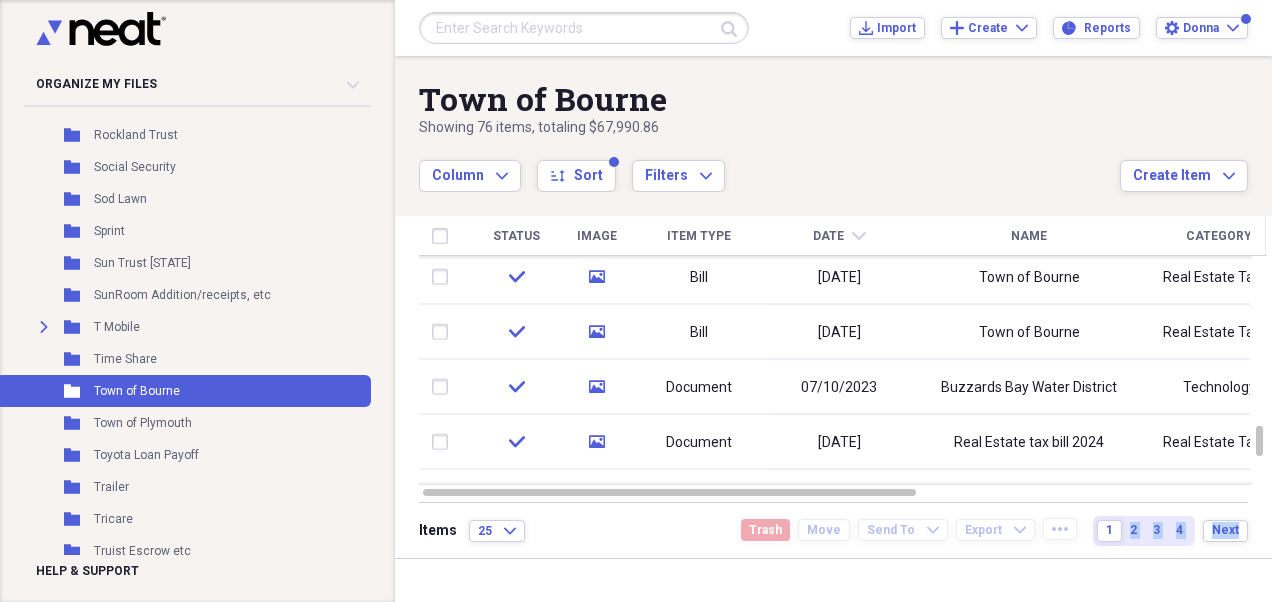 click on "Organize My Files Collapse Unfiled Needs Review Unfiled All Files Unfiled Unfiled Unfiled Saved Reports Collapse My Cabinet My Cabinet Add Folder Folder AAA Add Folder Folder Ace Landscaping Add Folder Folder Ace Pest Management Add Folder Folder Animal Health Add Folder Folder Appliances Add Folder Folder Bank o America Add Folder Folder Barclay Add Folder Folder Best Buy Add Folder Folder Blue Cross Blue Sheild Add Folder Folder Boats/Motors Add Folder Folder Bristol County Savings Bank/2020 KIA Add Folder Folder Business Cards Add Folder Folder Canadian Tax Form Add Folder Folder Car Repair estimates etc Add Folder Folder Census Add Folder Folder Certificate of Deposit Add Folder Folder Chase Add Folder Folder Commonwealth of Mass Add Folder Folder DENTAL Add Folder Folder Dentrust Add Folder Folder Dog license etc Add Folder Folder Donations Add Folder Folder [FIRST] Jewelry Add Folder Folder [FIRST] Medical Add Folder Folder [FIRST] pay advice 2 Add Folder Folder [FIRST] Real Estate Add Folder Folder [FIRST]'s mammograms Add Folder Folder" at bounding box center (636, 301) 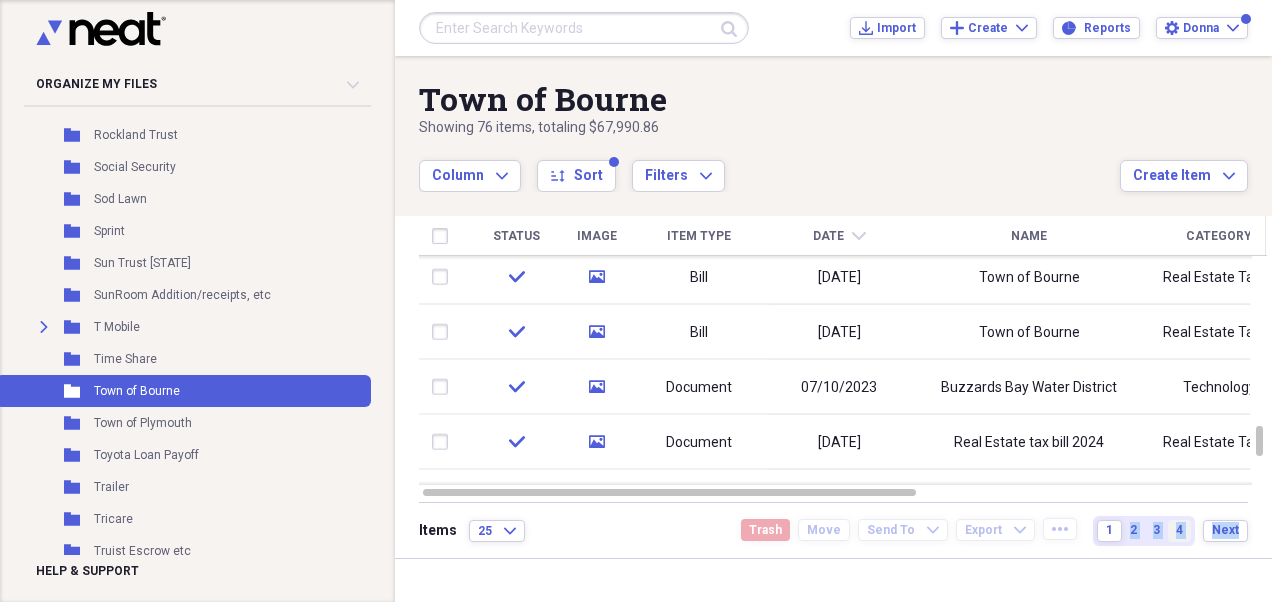 click on "4" at bounding box center [1179, 530] 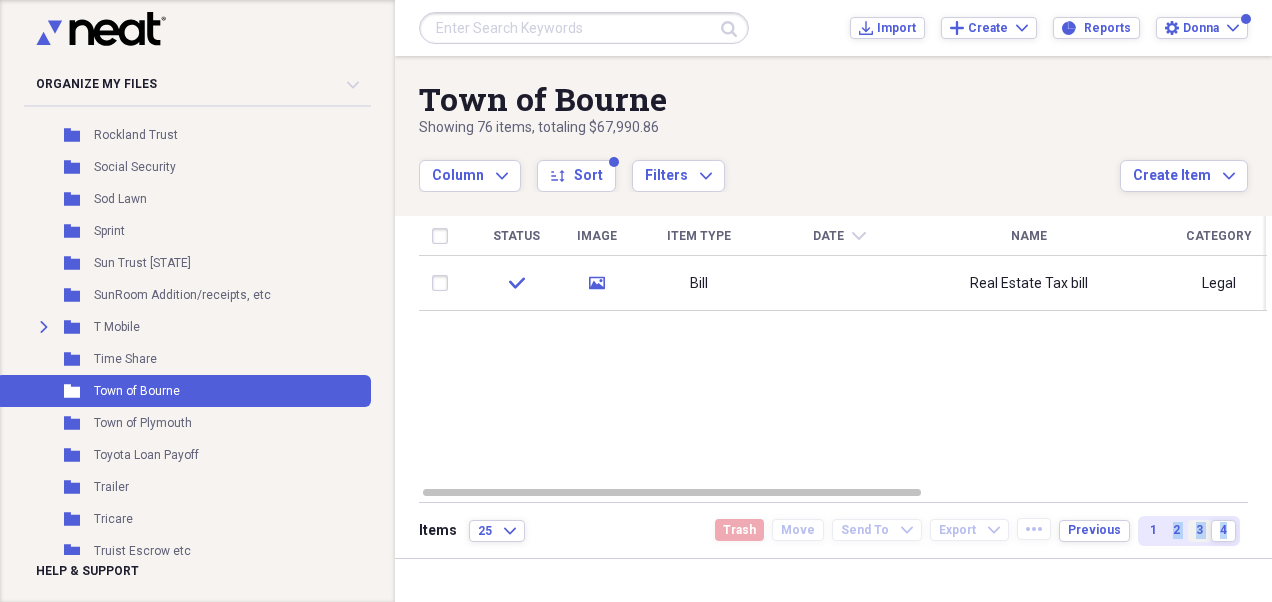 click on "3" at bounding box center [1199, 531] 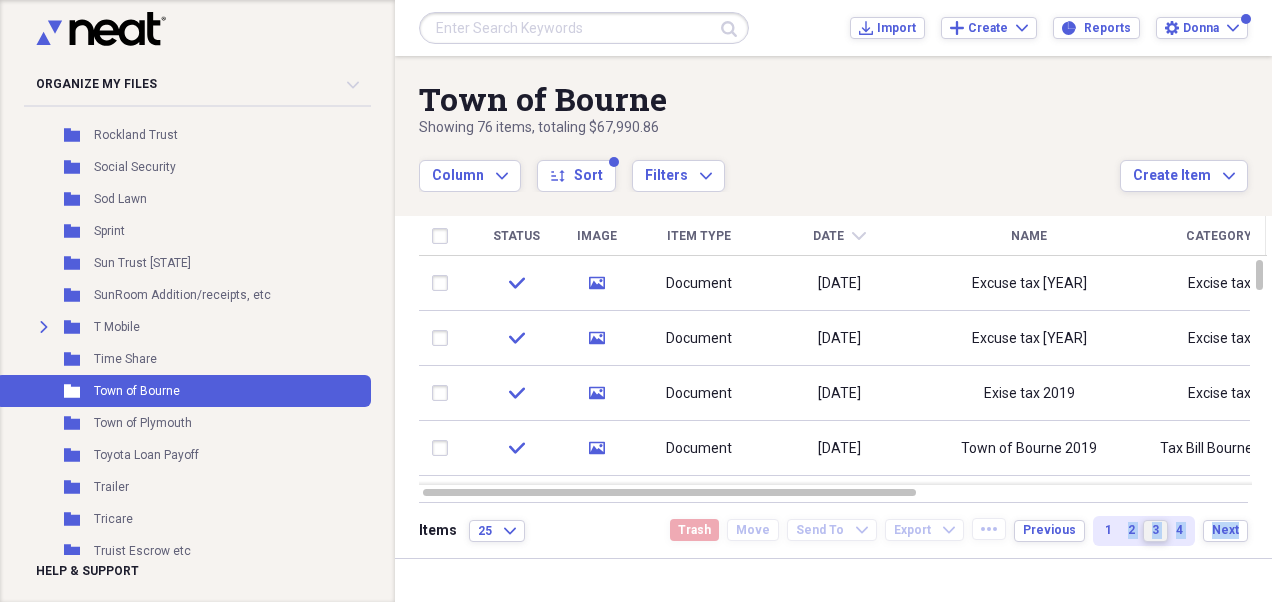click on "3" at bounding box center (1155, 530) 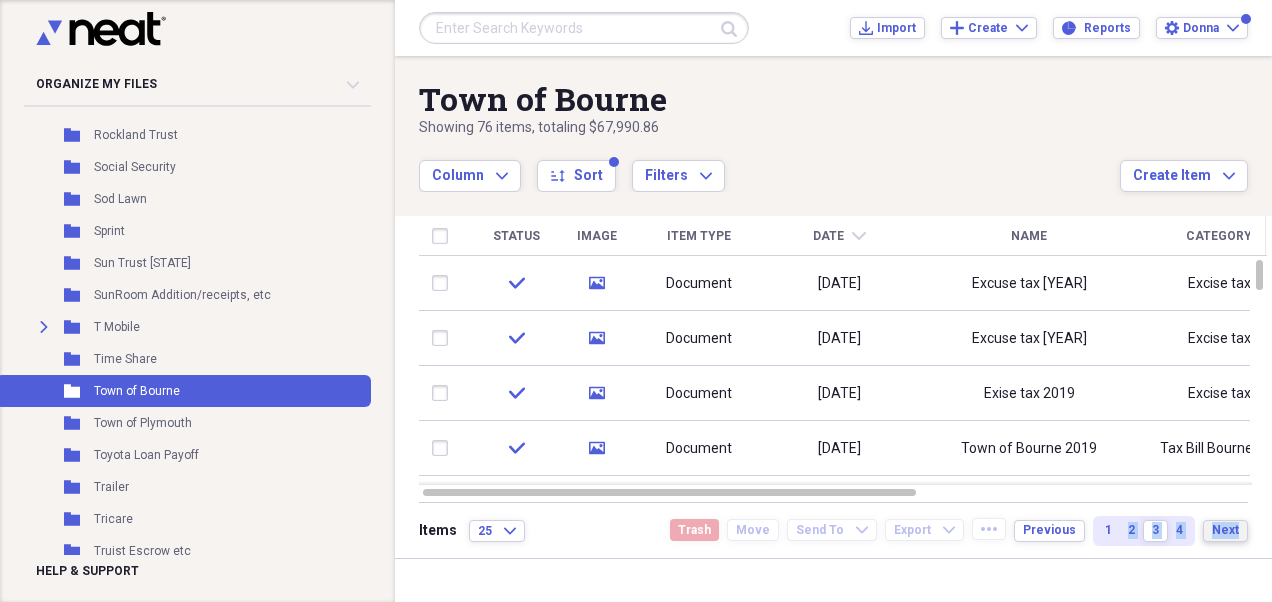 click on "Next" at bounding box center (1225, 530) 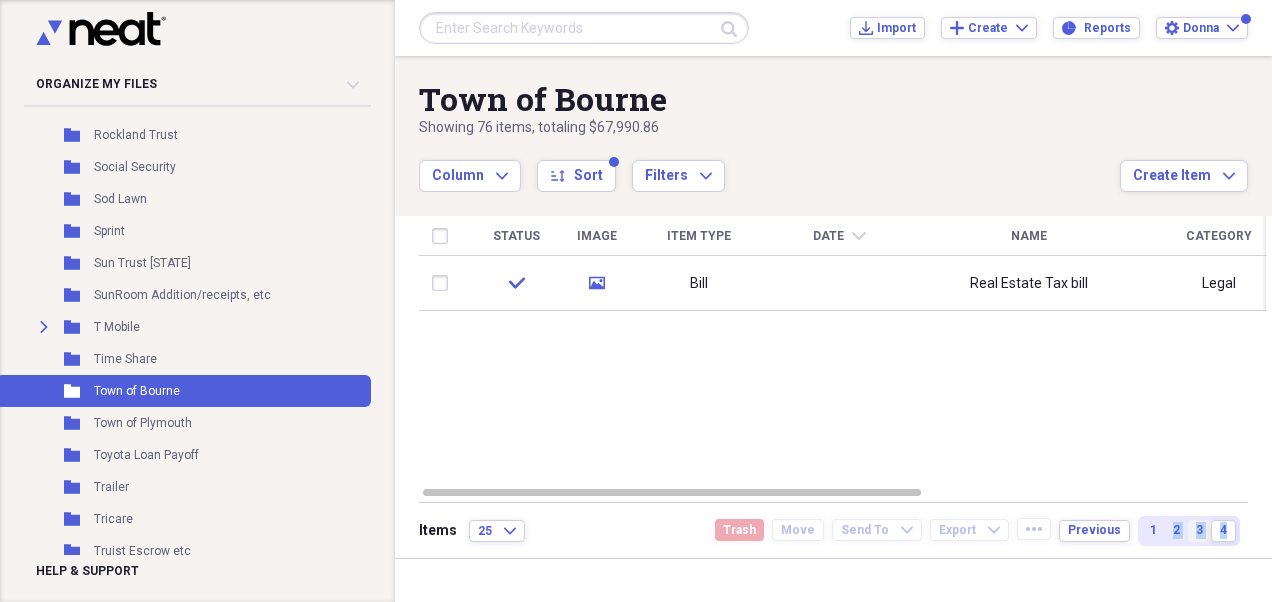 click on "3" at bounding box center [1199, 530] 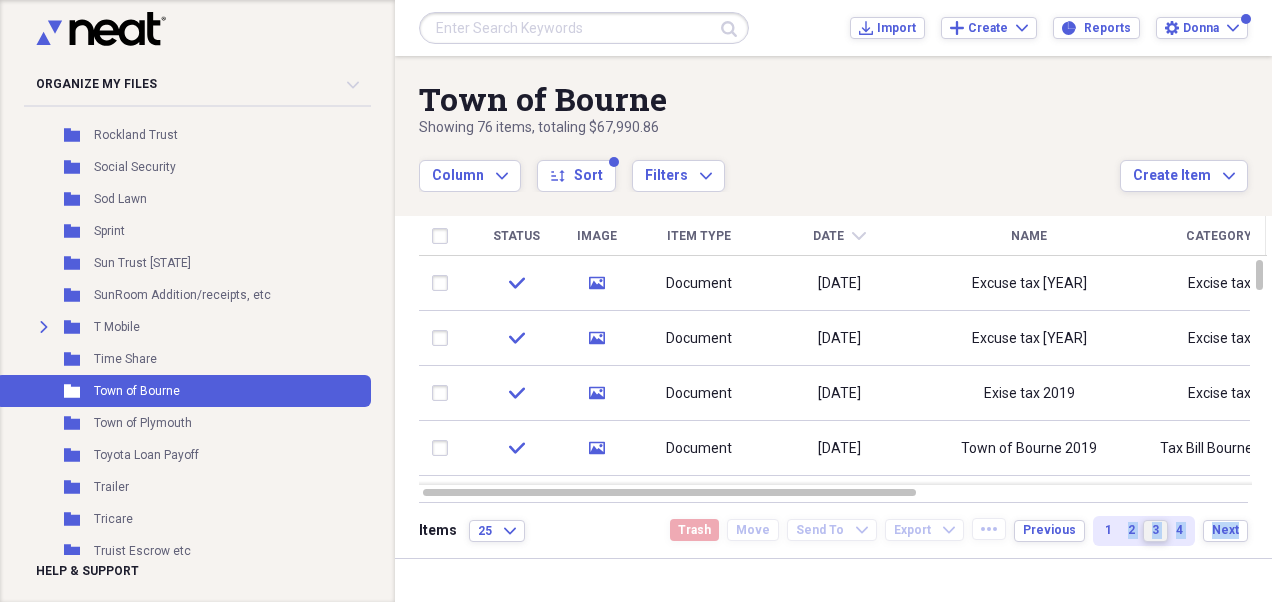 click on "3" at bounding box center [1155, 531] 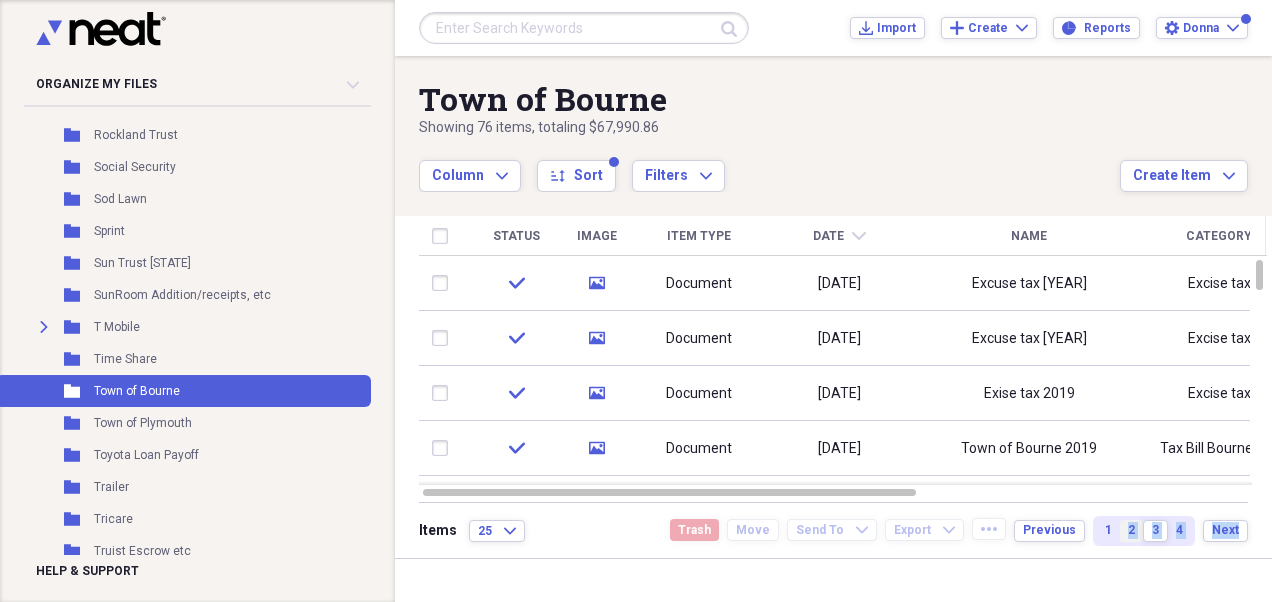click on "2" at bounding box center (1131, 530) 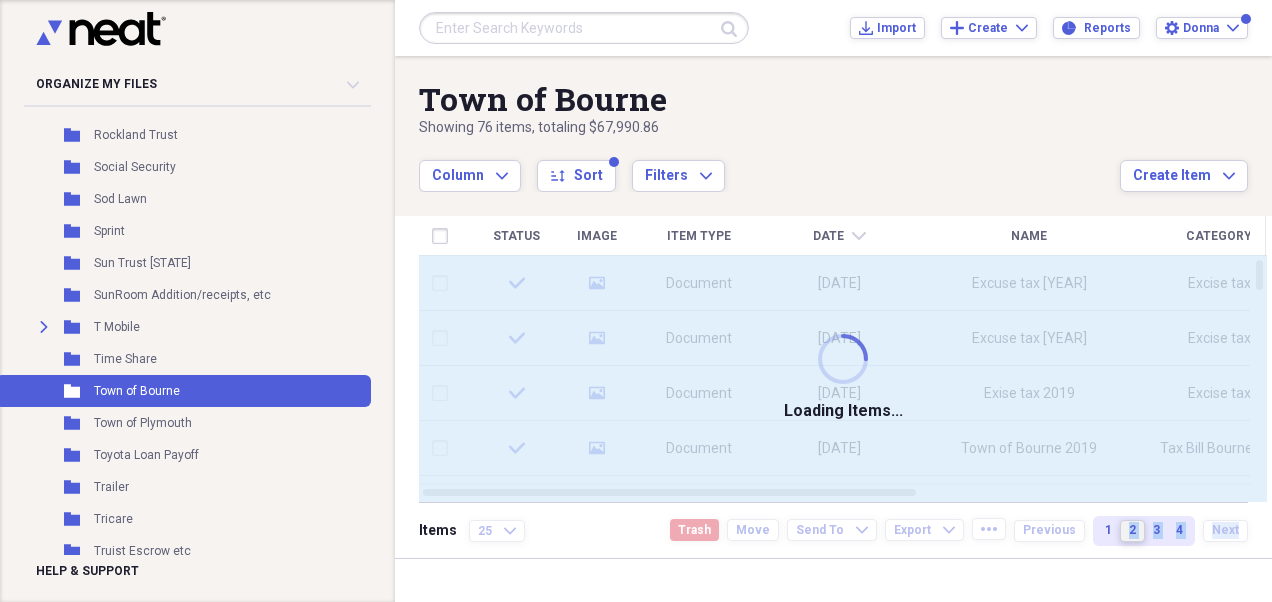 click on "2" at bounding box center [1132, 530] 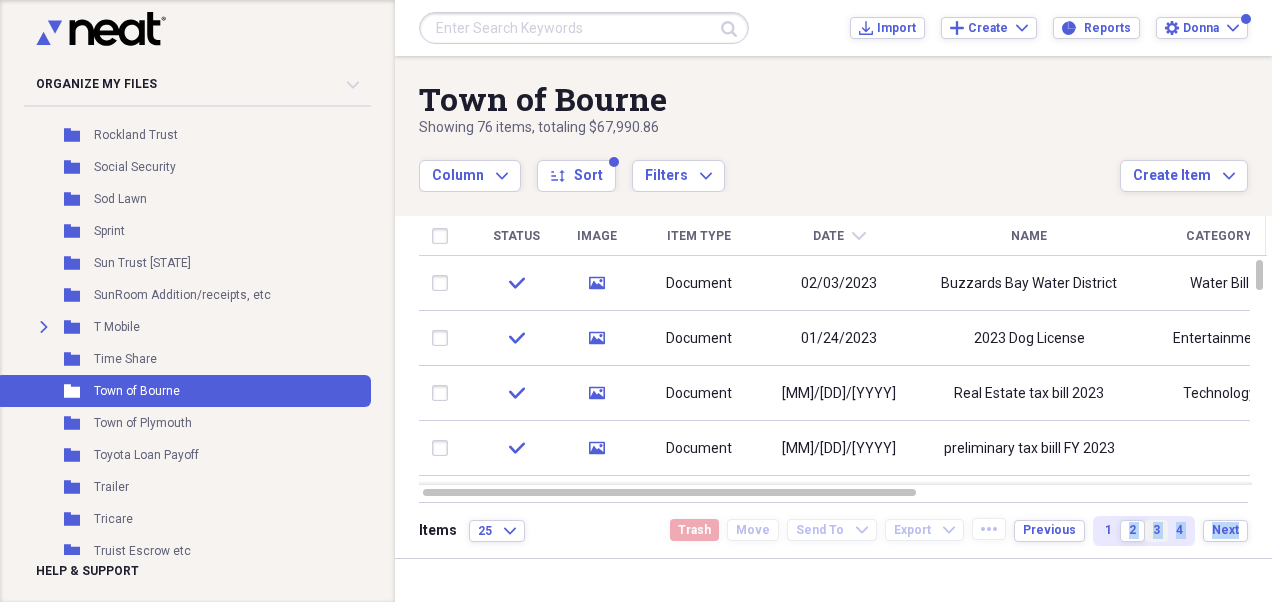 drag, startPoint x: 1134, startPoint y: 524, endPoint x: 1155, endPoint y: 528, distance: 21.377558 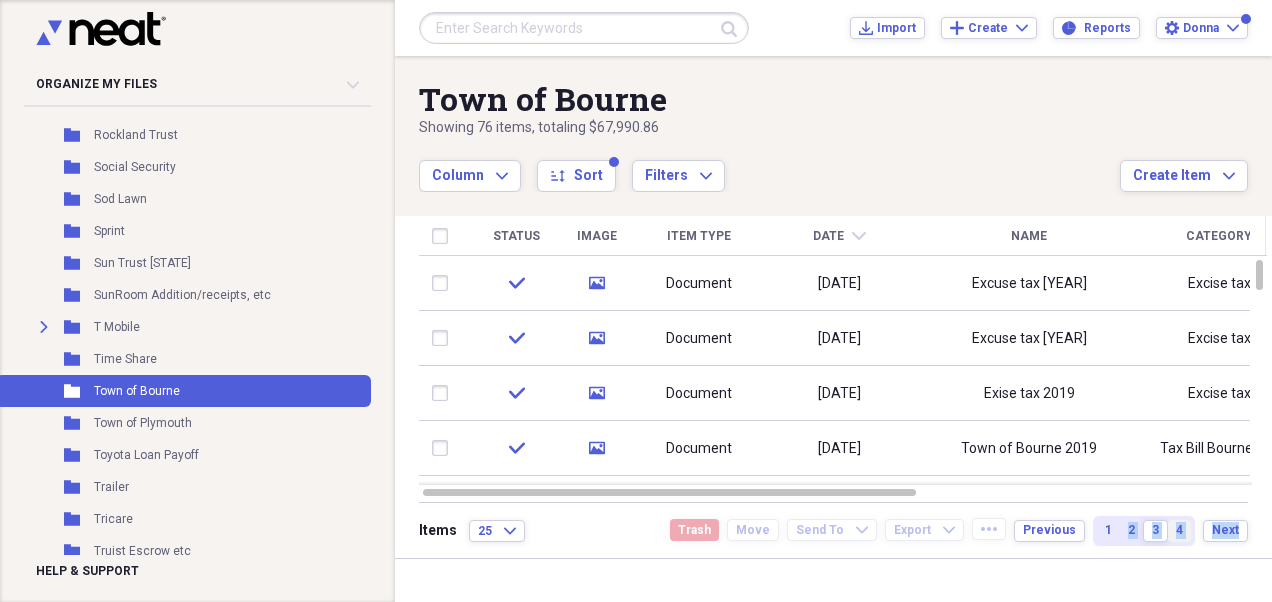 click on "4" at bounding box center [1179, 531] 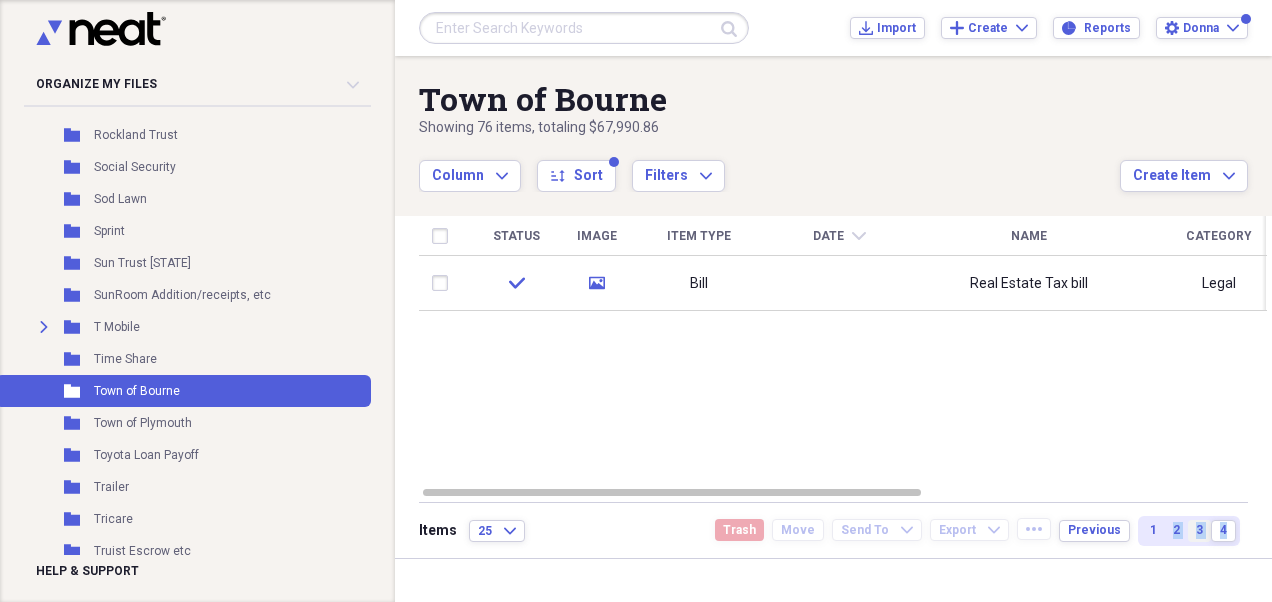 click on "3" at bounding box center (1199, 531) 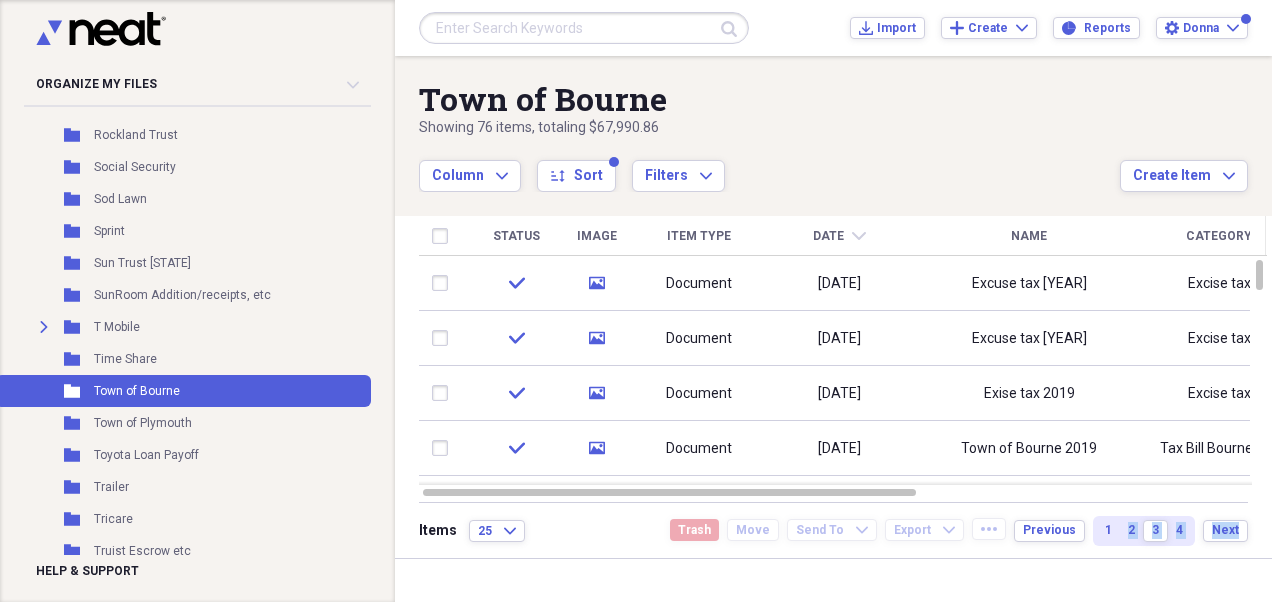 scroll, scrollTop: 1863, scrollLeft: 0, axis: vertical 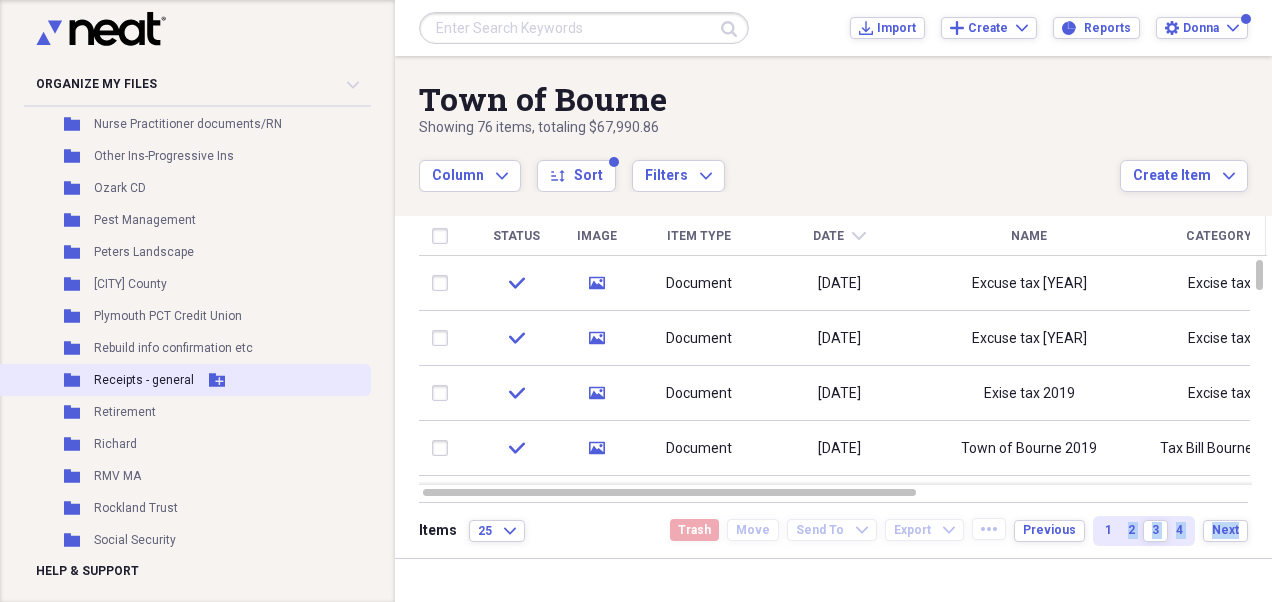 click on "Receipts - general" at bounding box center (144, 380) 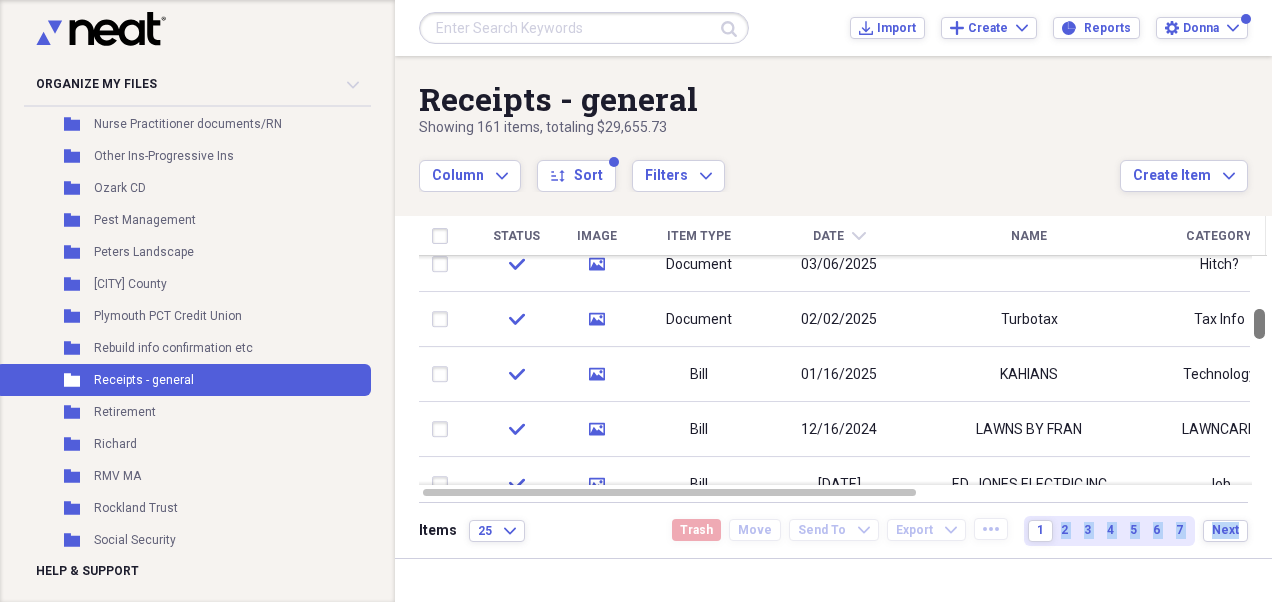click at bounding box center [1259, 370] 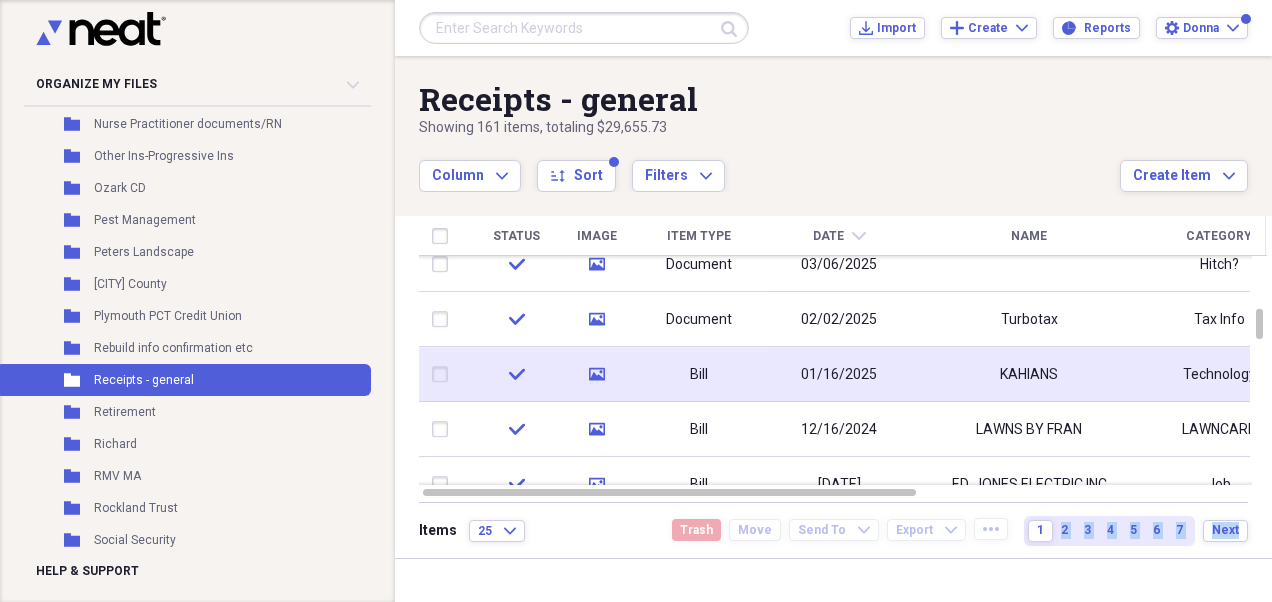 click on "01/16/2025" at bounding box center [839, 374] 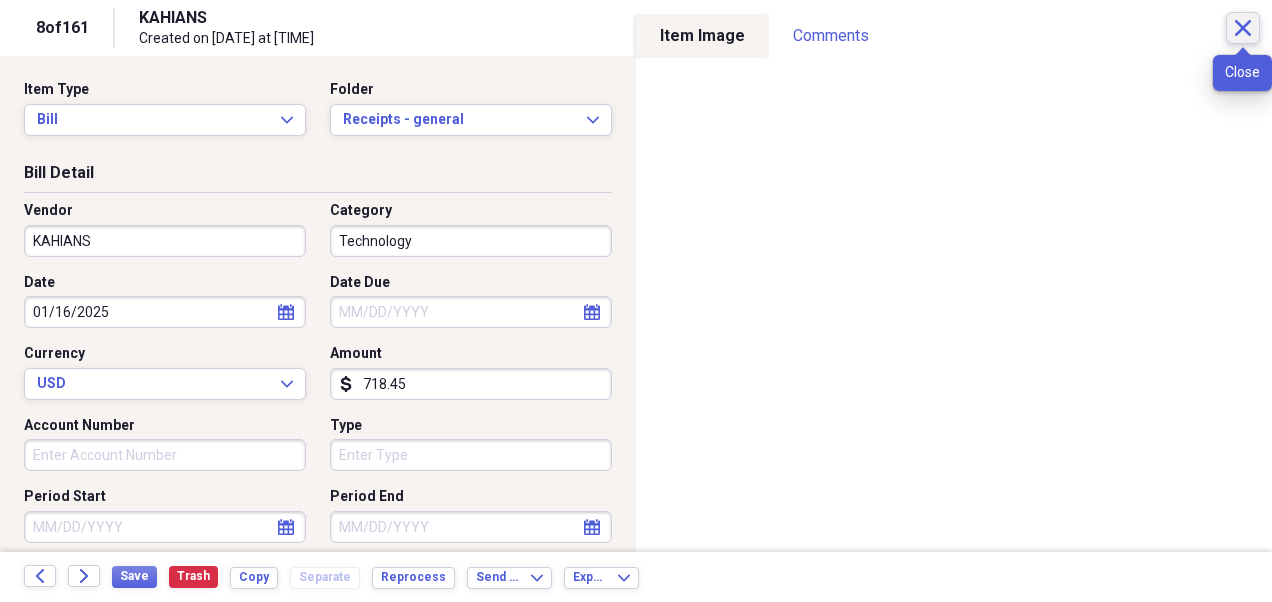 click on "Close" 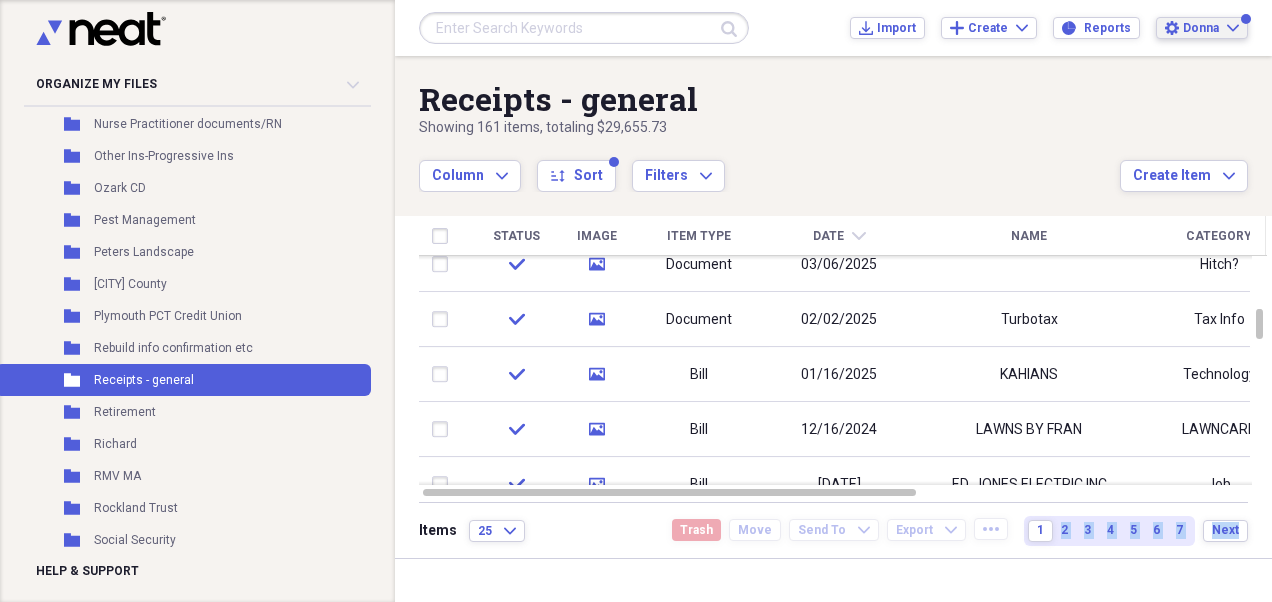 click on "Settings [FIRST] Expand" at bounding box center [1202, 28] 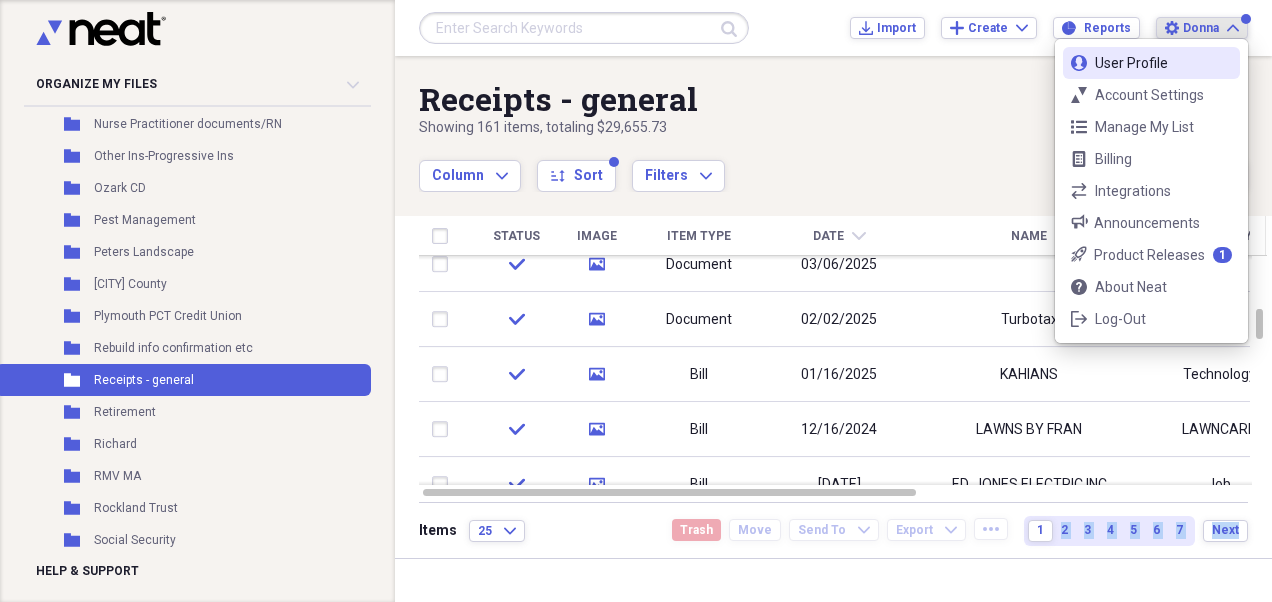 click on "Settings [FIRST] Expand" at bounding box center [1202, 28] 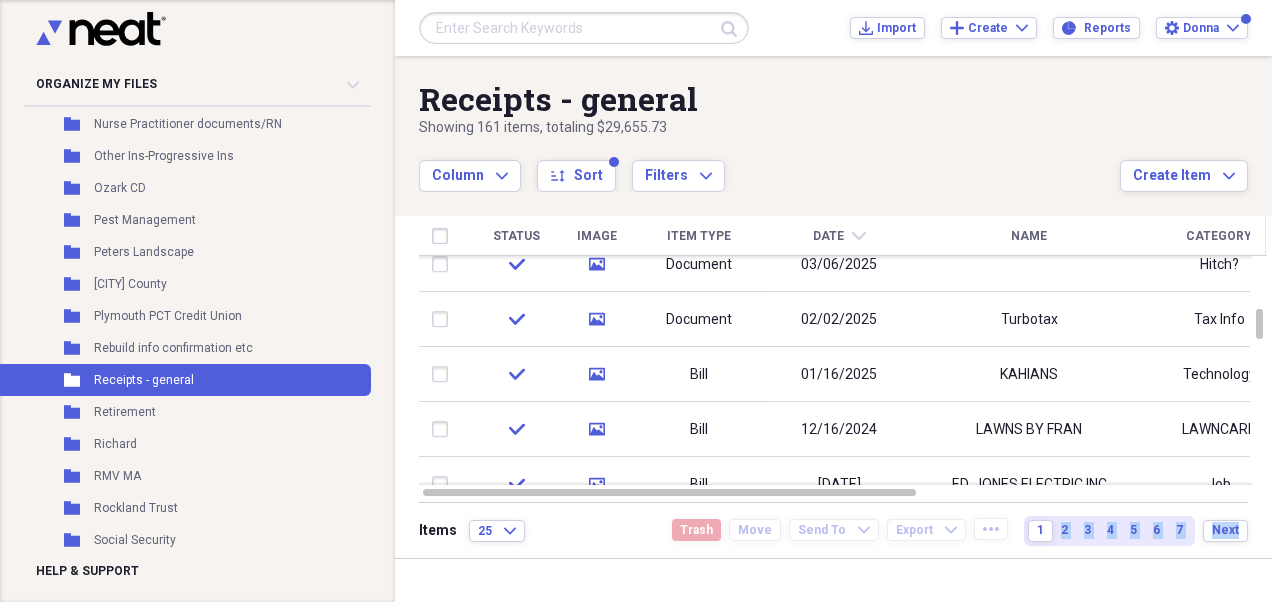 drag, startPoint x: 1242, startPoint y: 32, endPoint x: 942, endPoint y: 581, distance: 625.6205 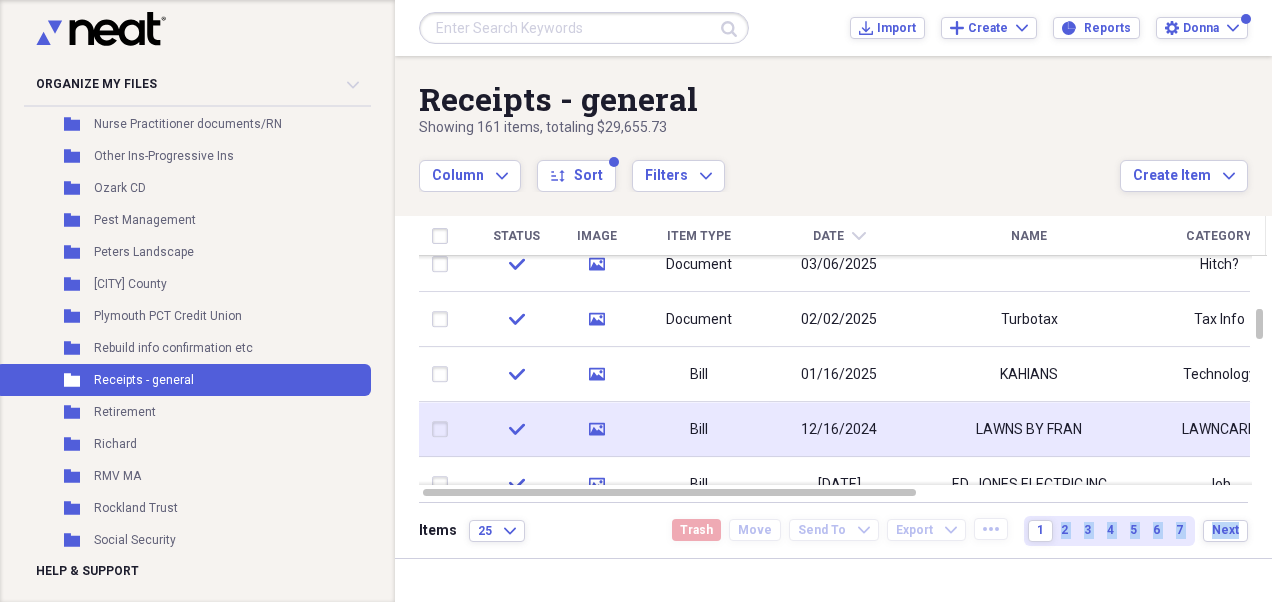 click on "LAWNS BY FRAN" at bounding box center [1029, 430] 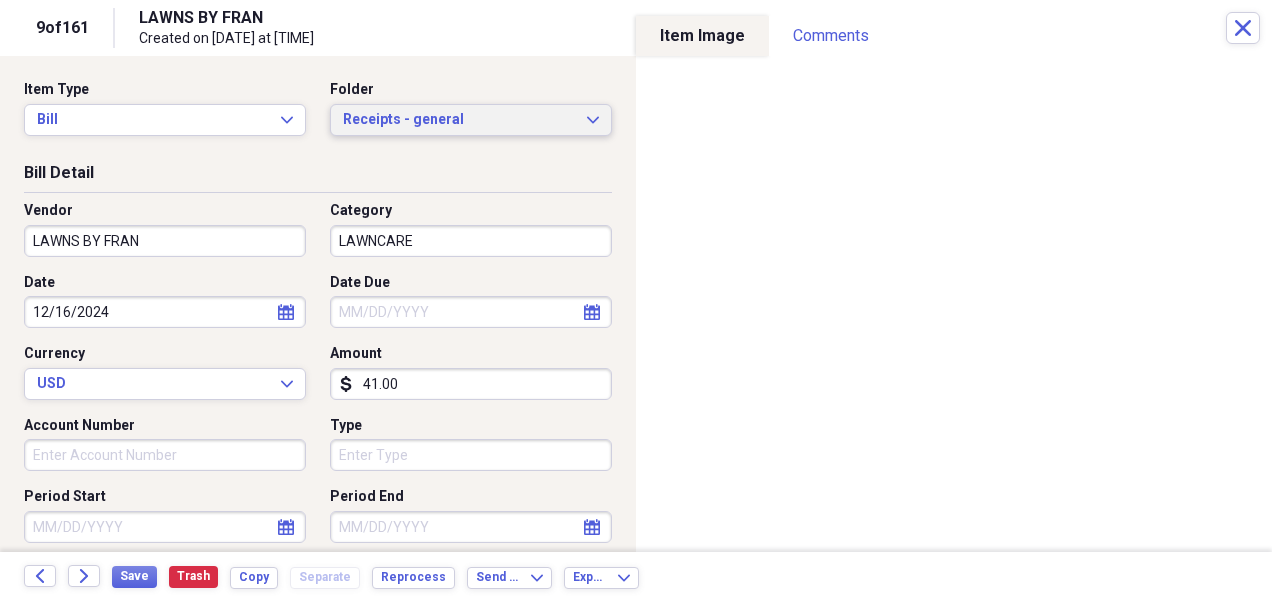 click on "Expand" 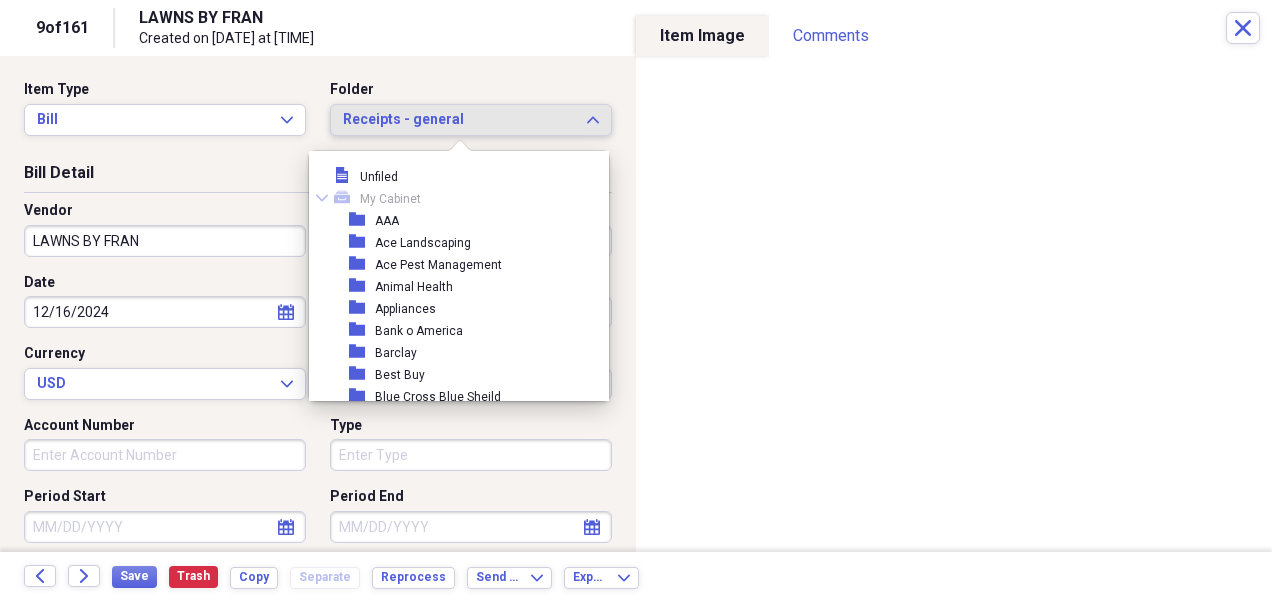 scroll, scrollTop: 1287, scrollLeft: 0, axis: vertical 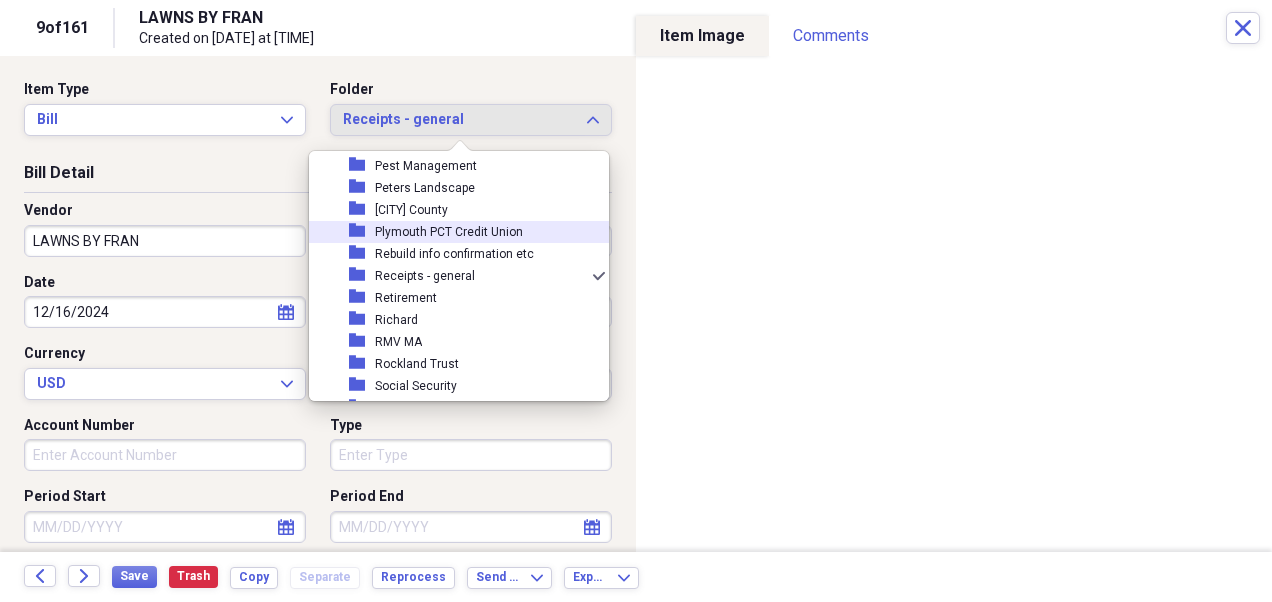 click on "Bill Detail Vendor LAWNS BY [FIRST] Category LAWNCARE Date [DATE] calendar Calendar Date Due calendar Calendar Currency USD Expand Amount dollar-sign 41.00 Account Number Type Period Start calendar Calendar Period End calendar Calendar" at bounding box center (318, 365) 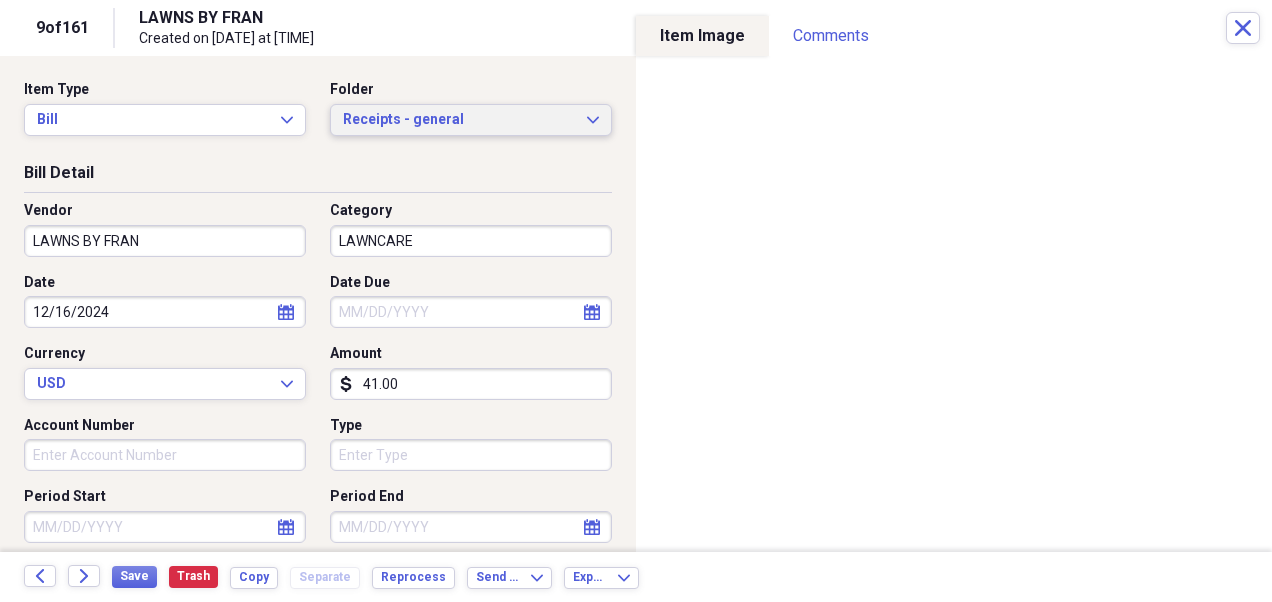 click on "Receipts - general Expand" at bounding box center [471, 120] 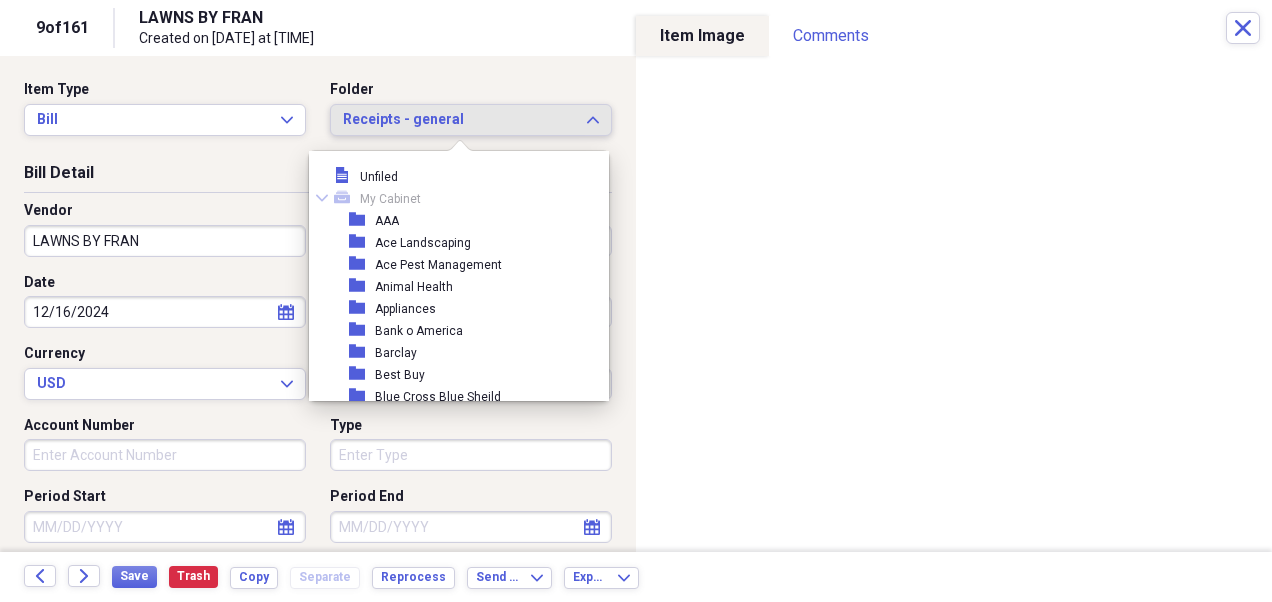 scroll, scrollTop: 1287, scrollLeft: 0, axis: vertical 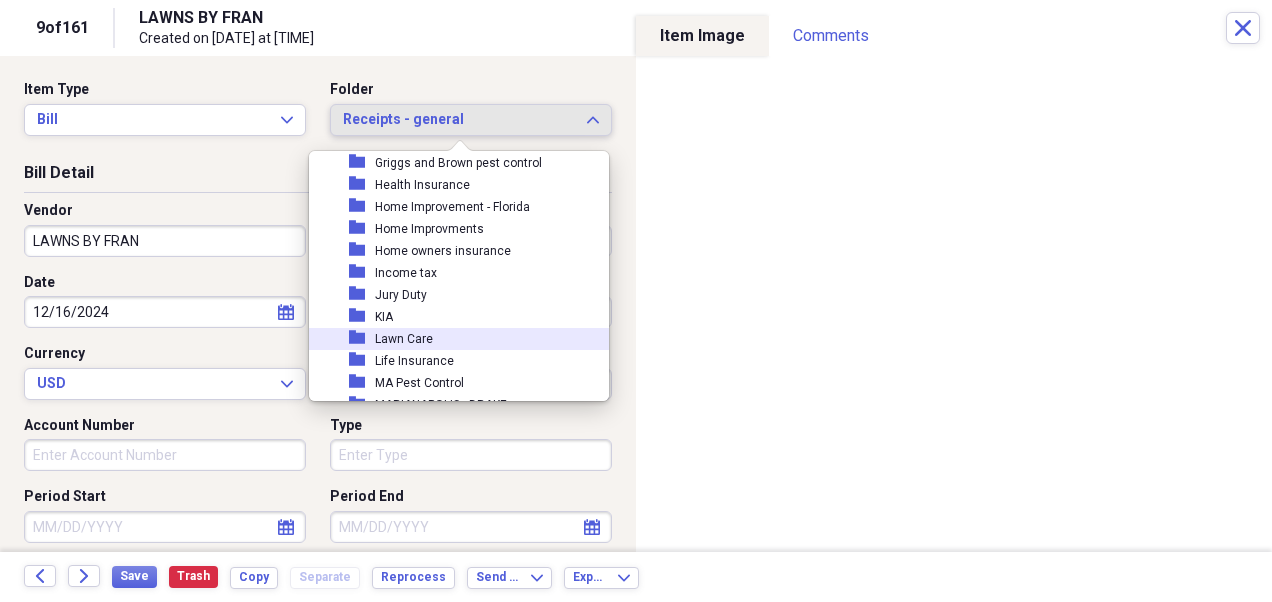 click on "Lawn Care" at bounding box center (404, 339) 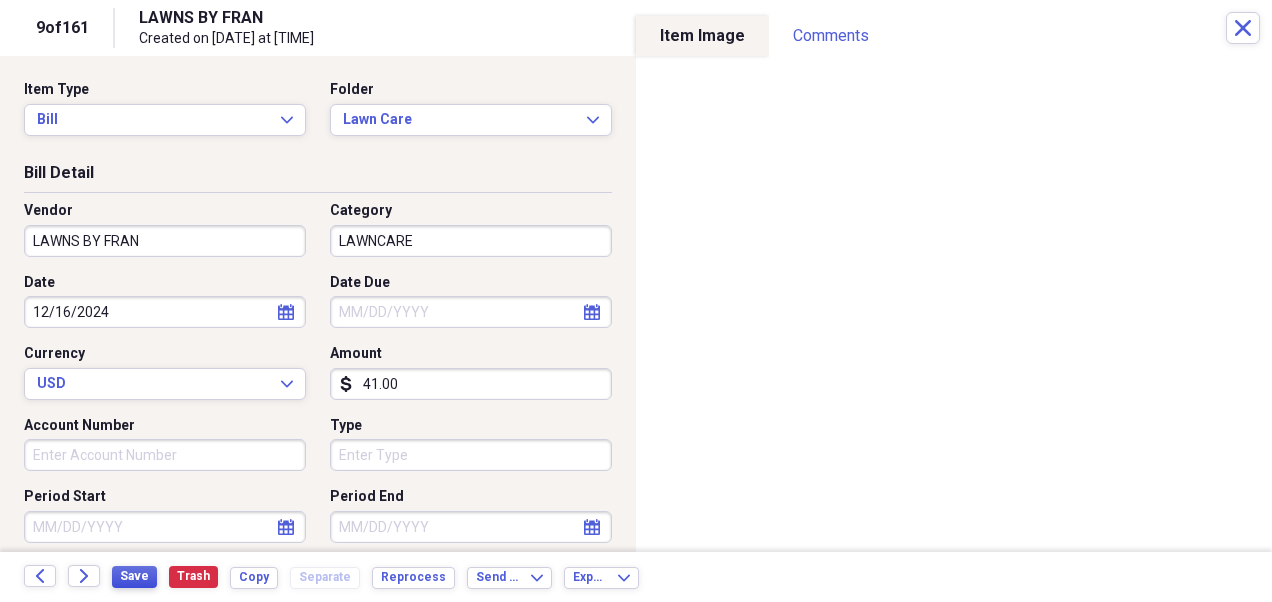 click on "Save" at bounding box center [134, 576] 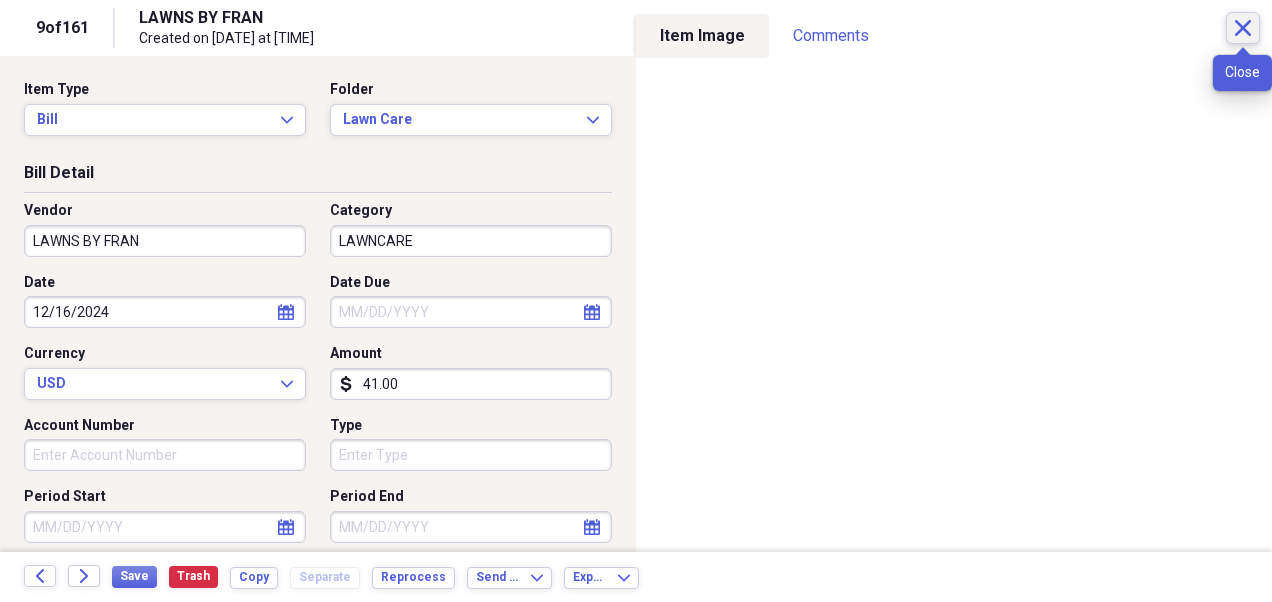 click 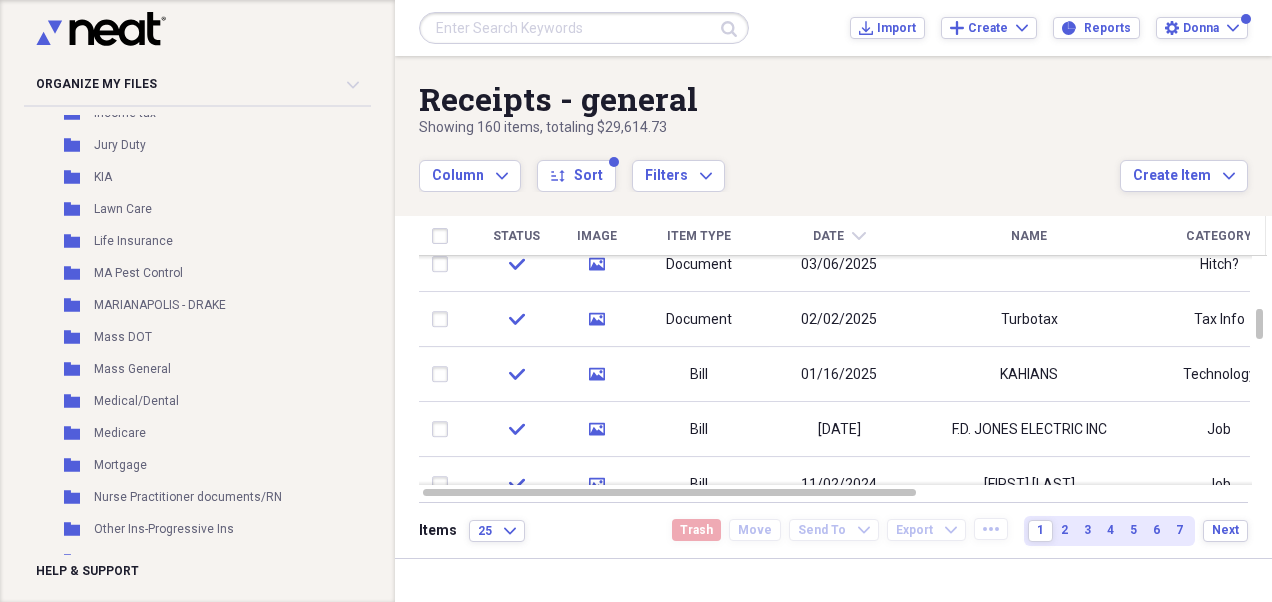 scroll, scrollTop: 1118, scrollLeft: 0, axis: vertical 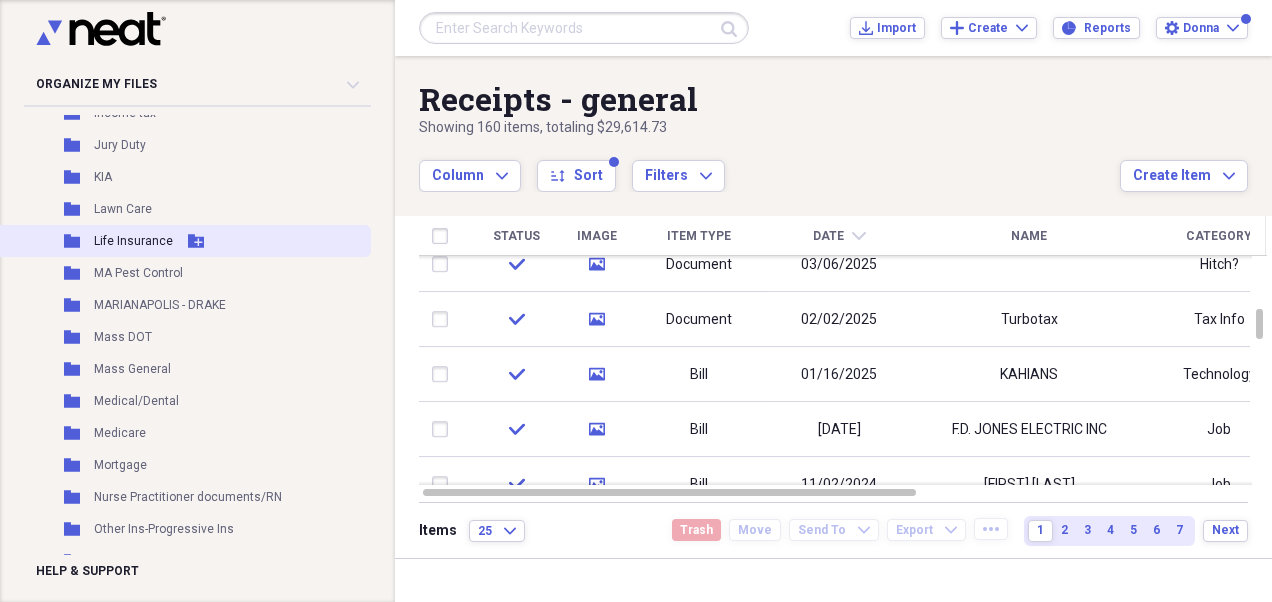 click on "Life Insurance" at bounding box center [133, 241] 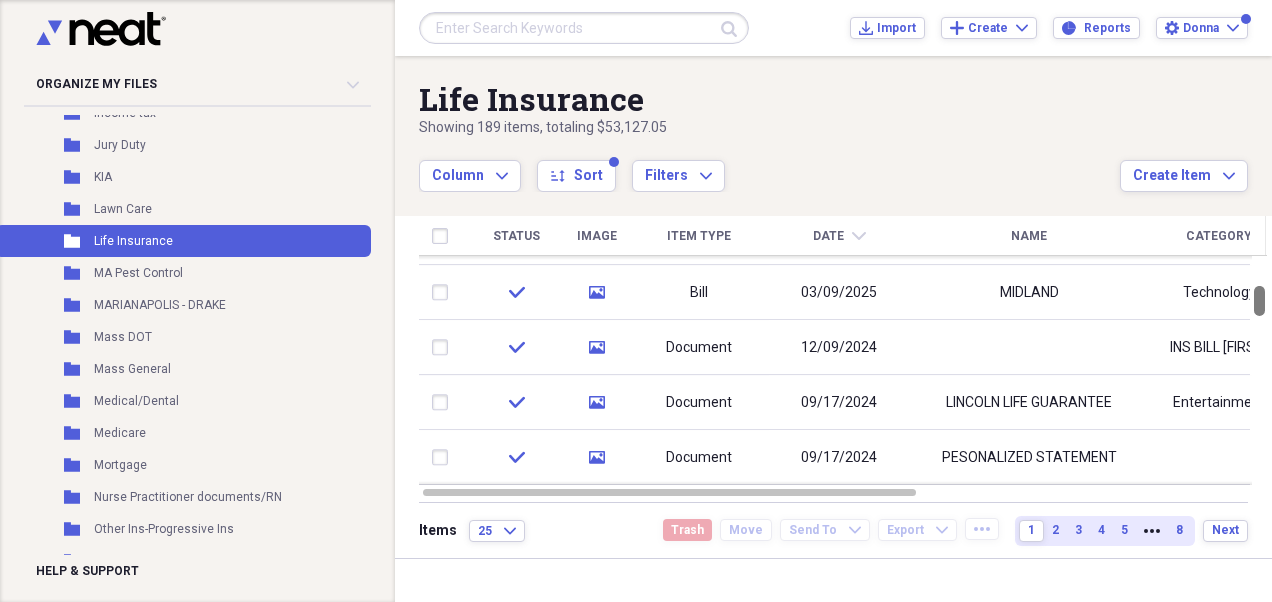 click at bounding box center (1259, 370) 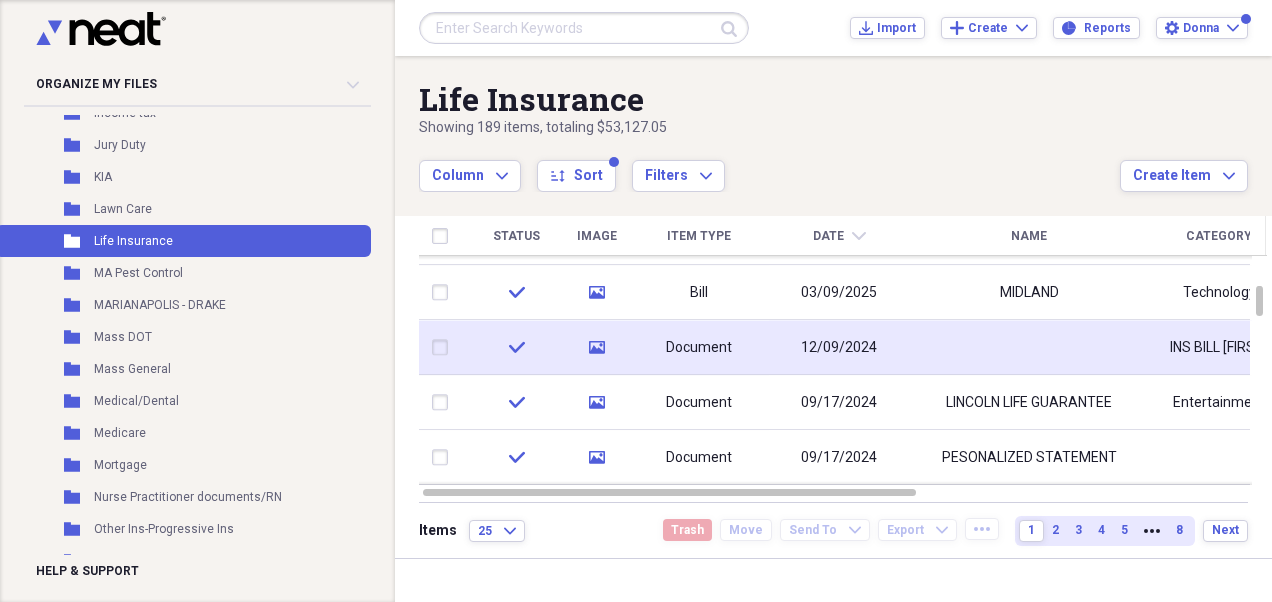 click on "12/09/2024" at bounding box center [839, 348] 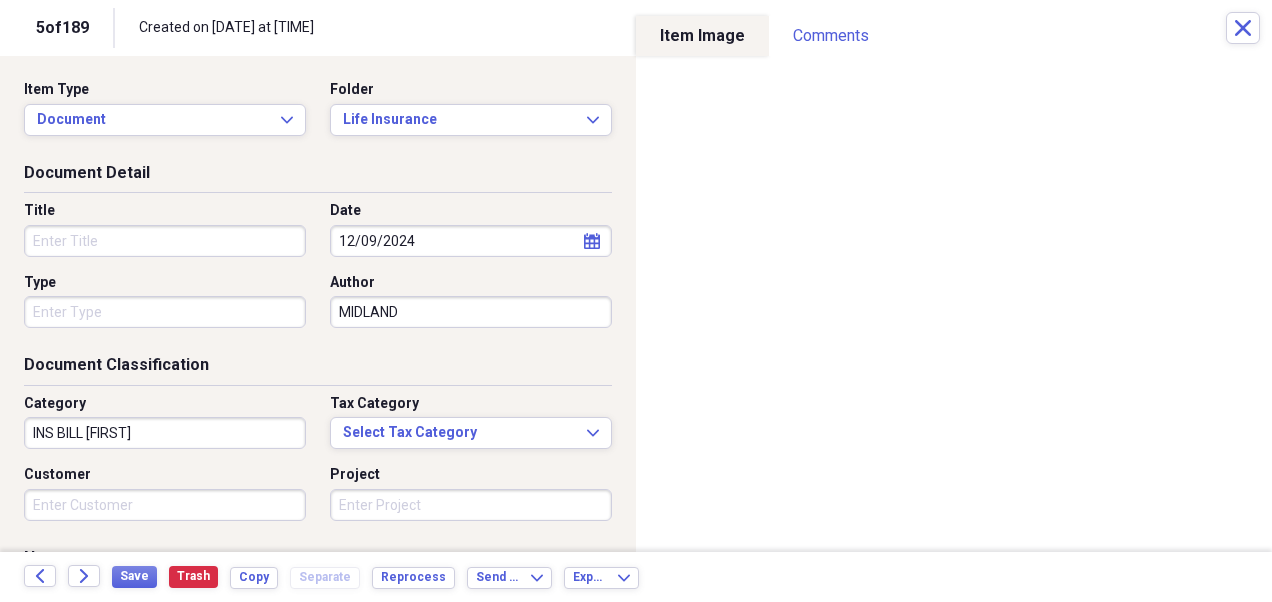 click on "Title" at bounding box center [165, 241] 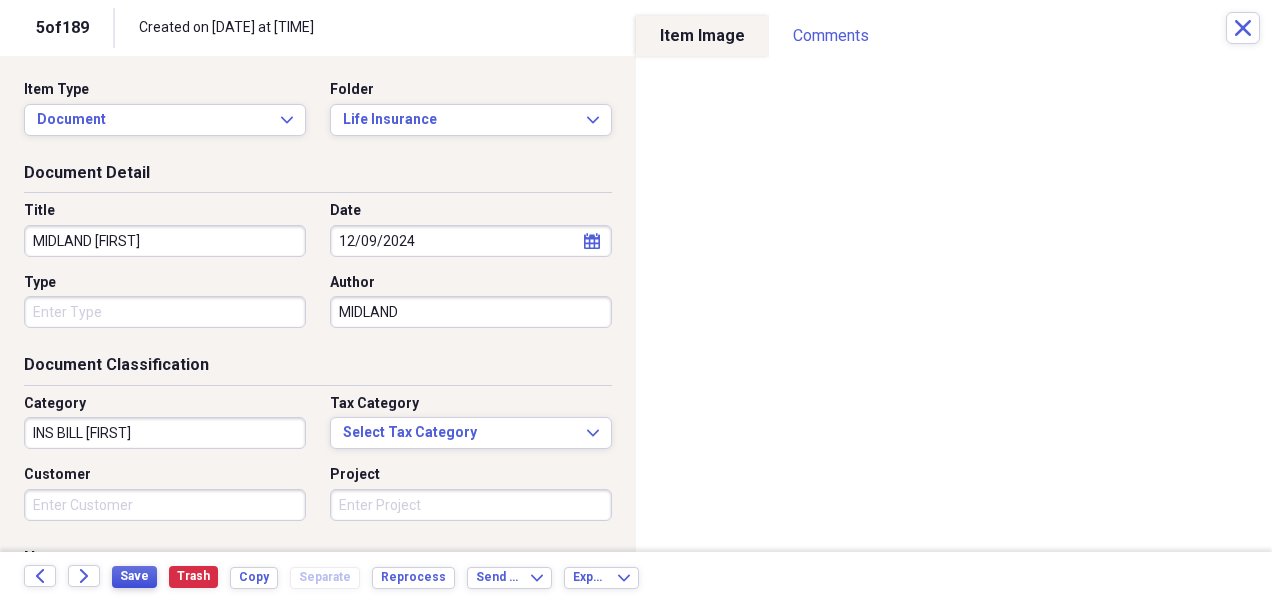 type on "MIDLAND [FIRST]" 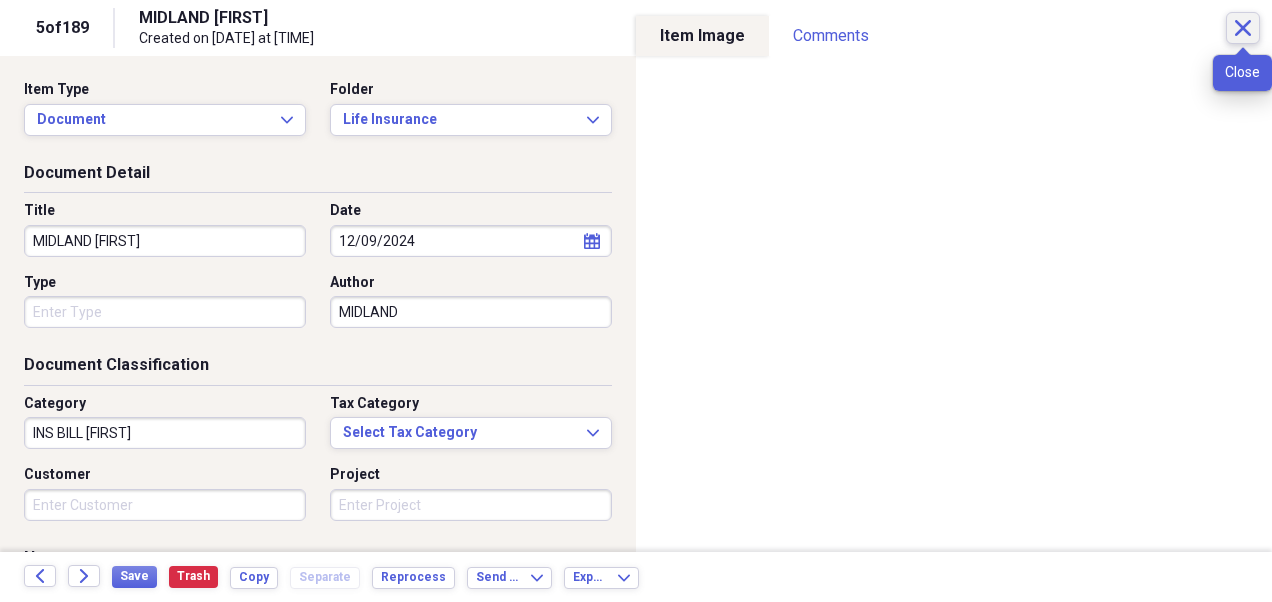 click on "Close" 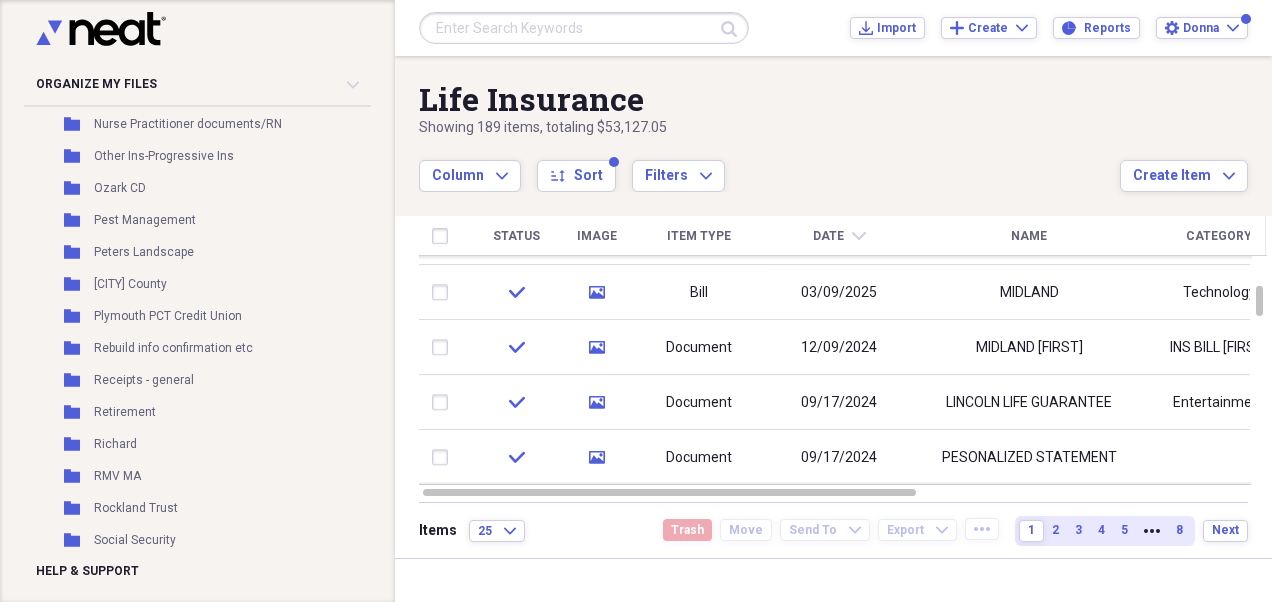scroll, scrollTop: 2236, scrollLeft: 0, axis: vertical 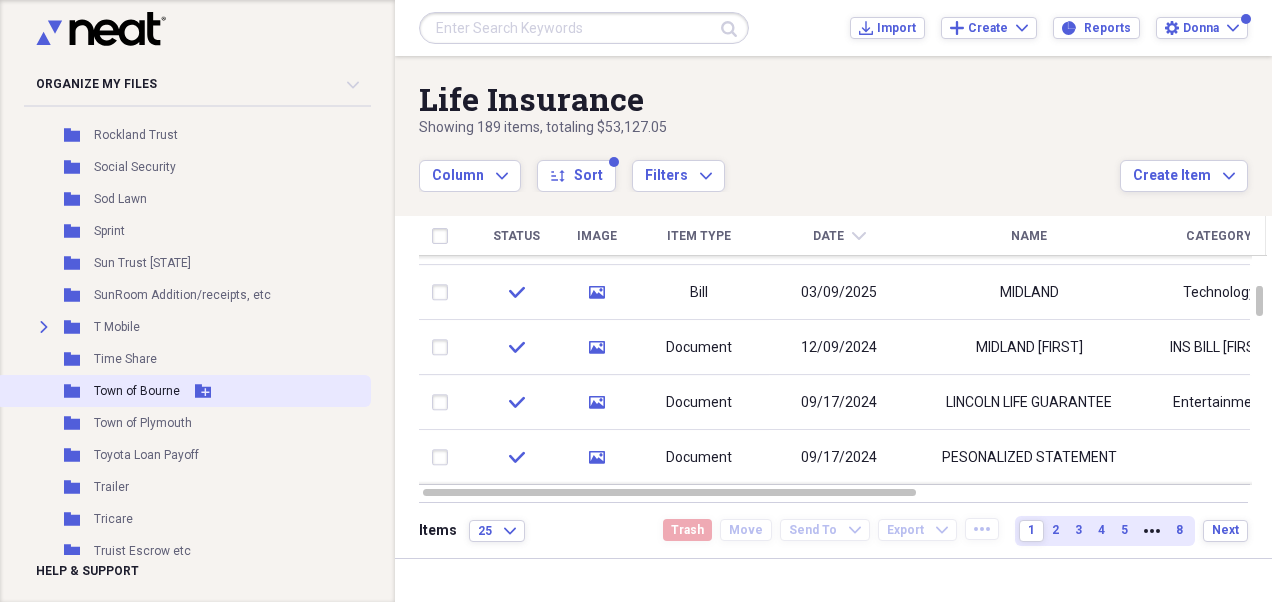 click on "Add Folder" at bounding box center [203, 391] 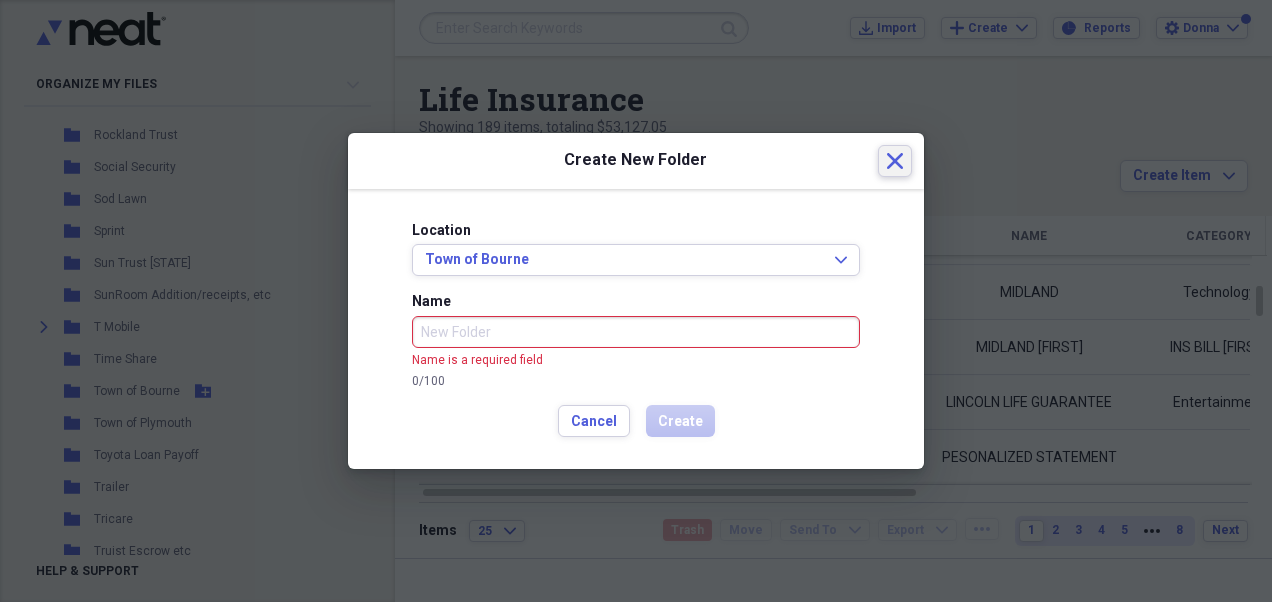 click on "Close" 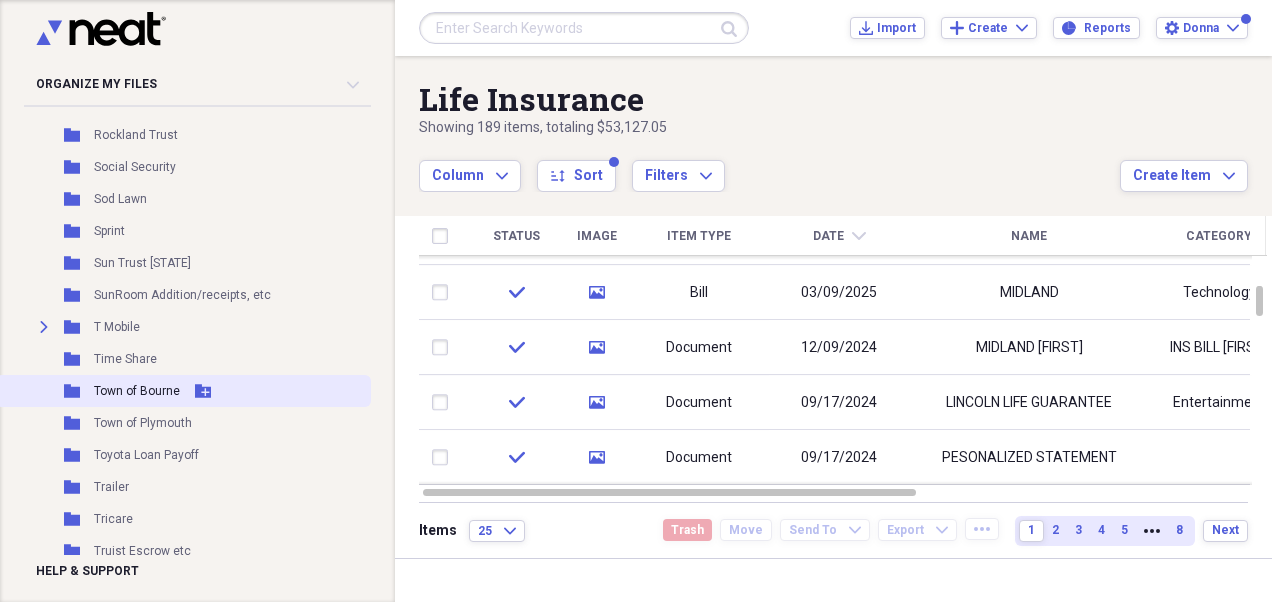 click 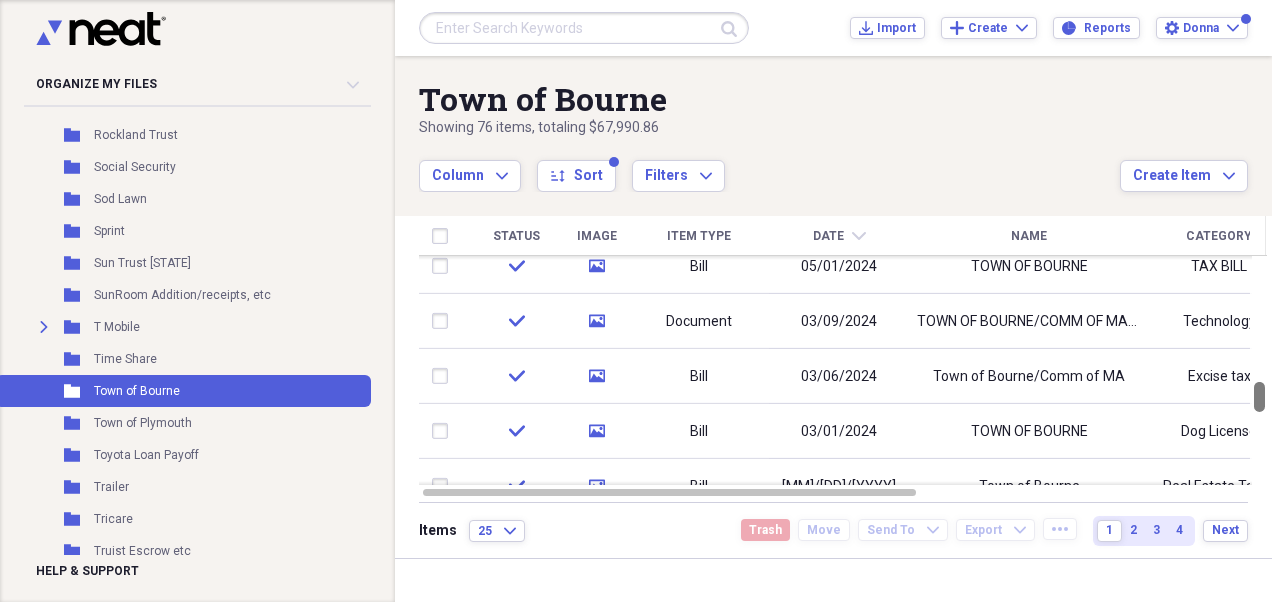 click at bounding box center [1259, 370] 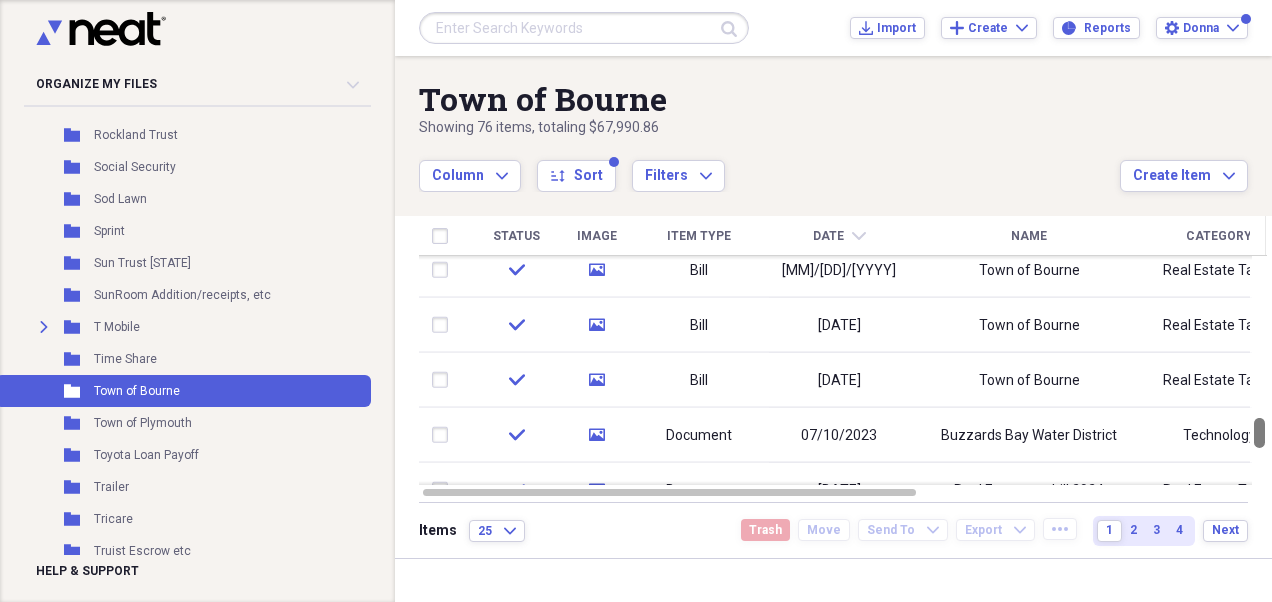 click at bounding box center (1259, 370) 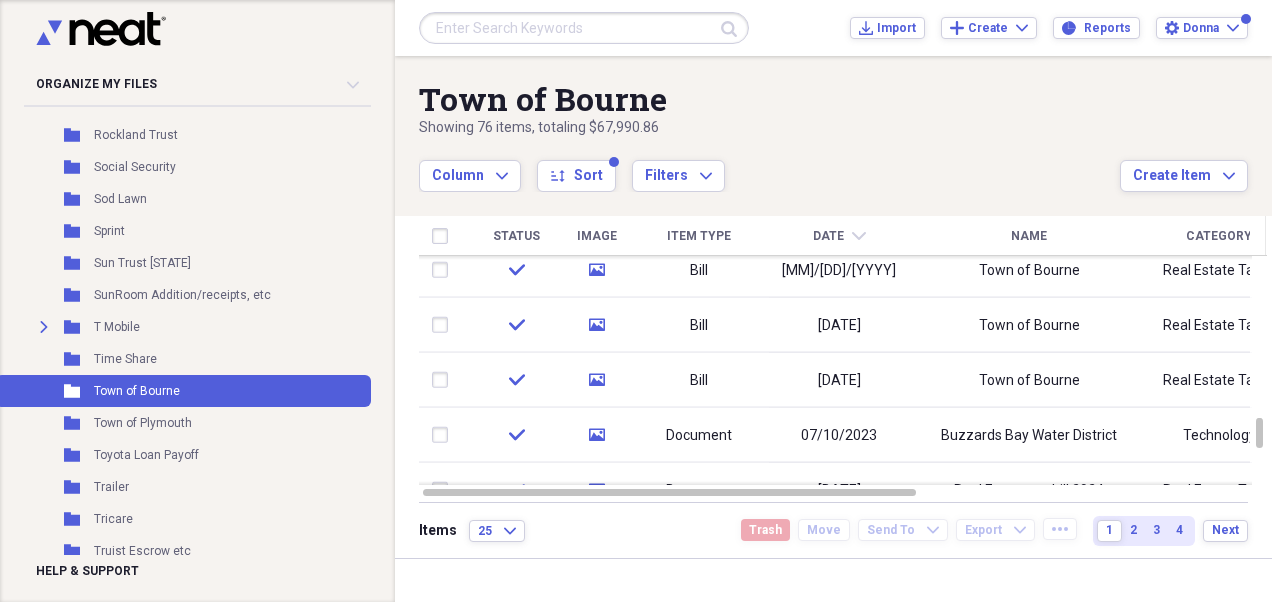 click on "Category" at bounding box center (1219, 236) 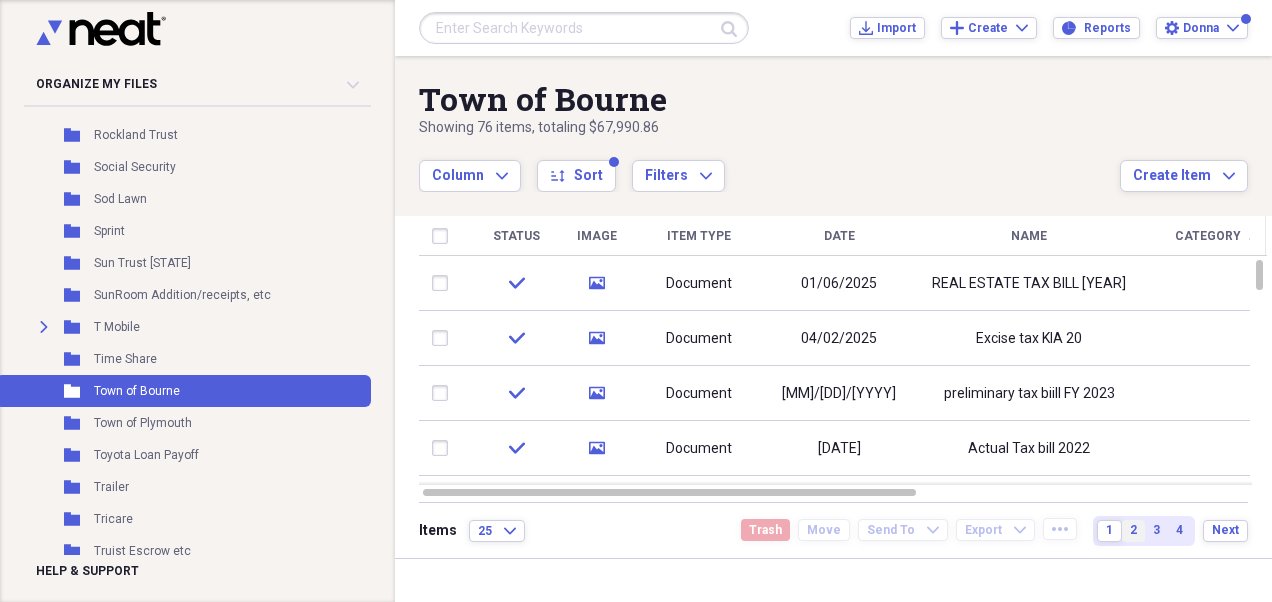 click on "2" at bounding box center (1133, 530) 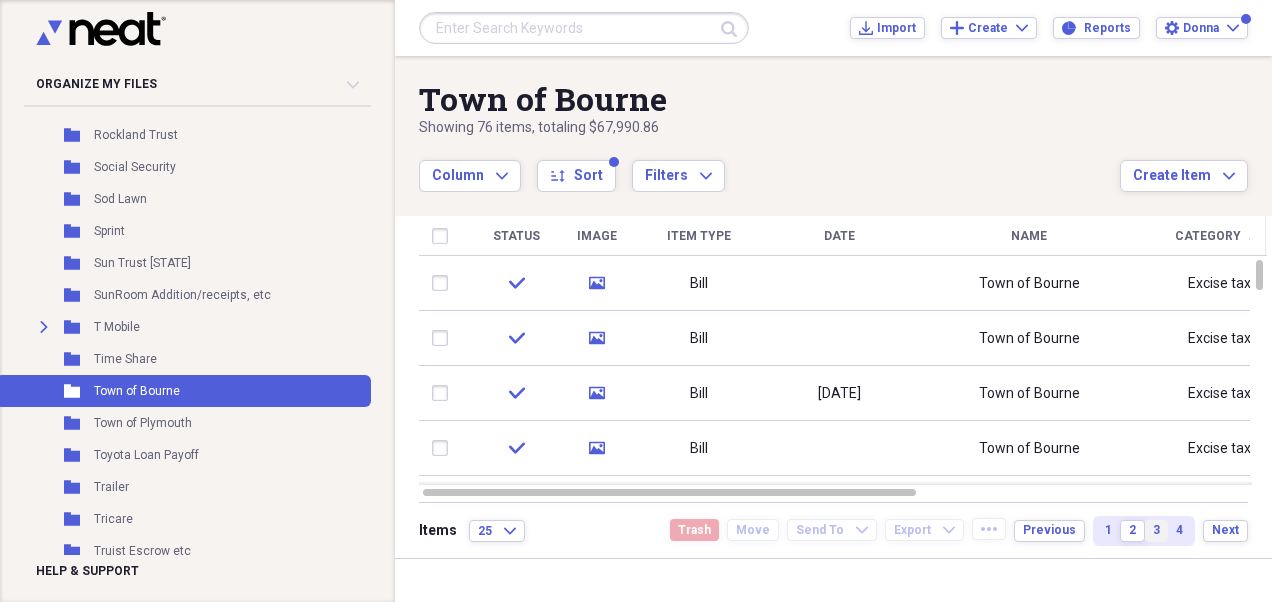 click on "3" at bounding box center [1156, 530] 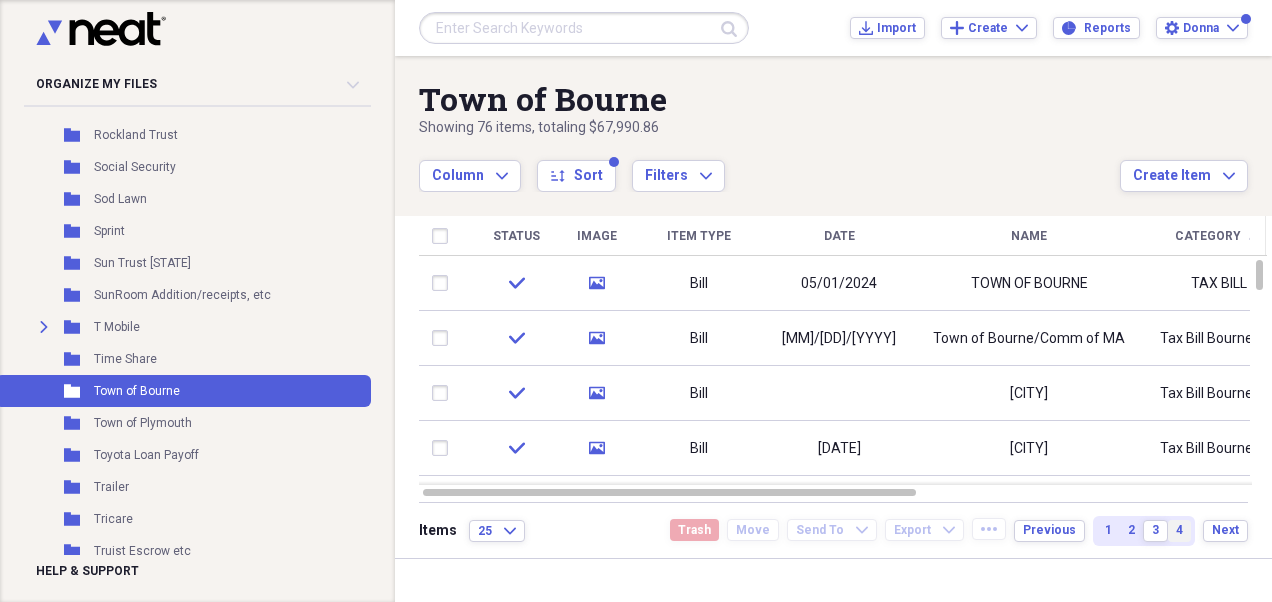 click on "4" at bounding box center (1179, 530) 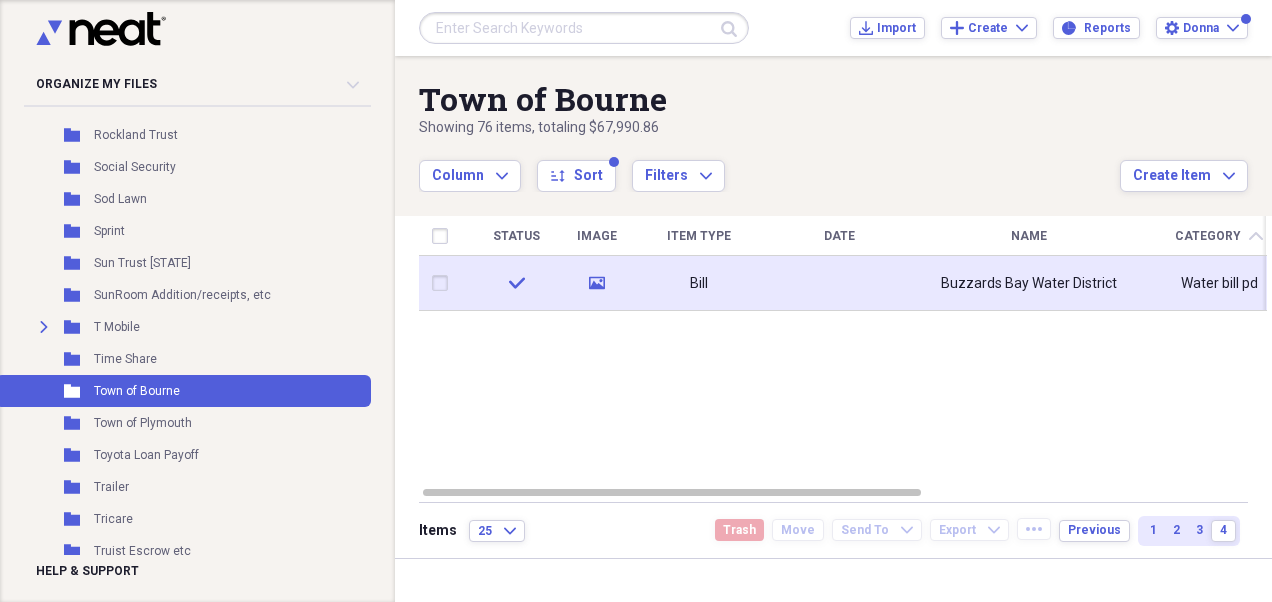 click on "Buzzards Bay Water District" at bounding box center (1029, 284) 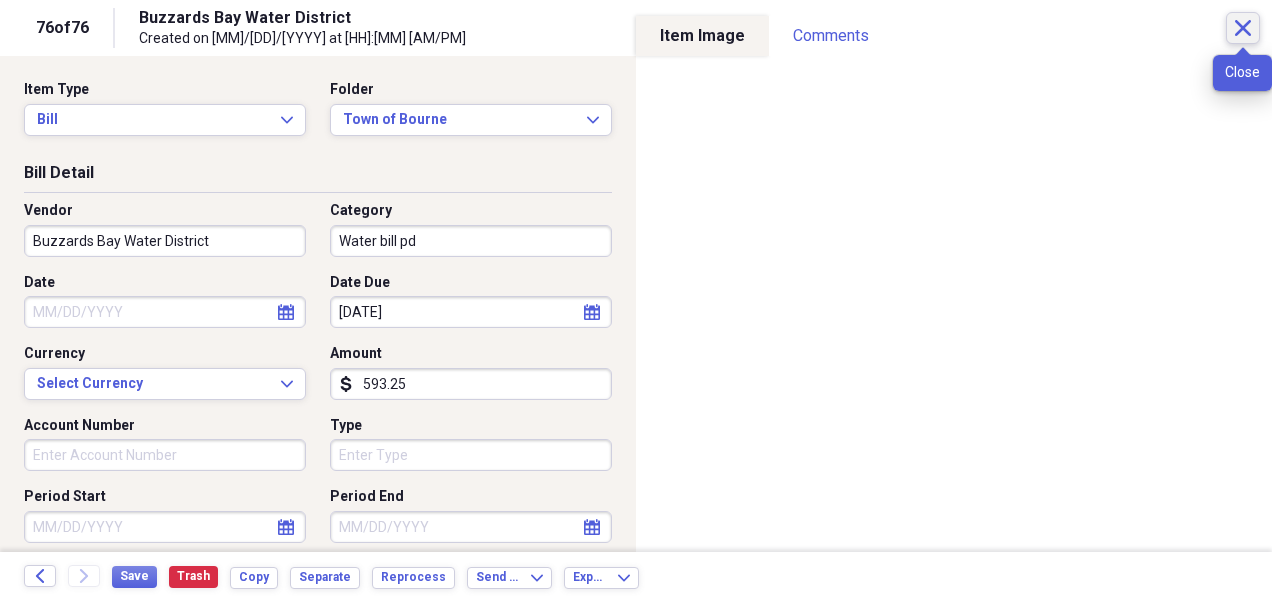 click 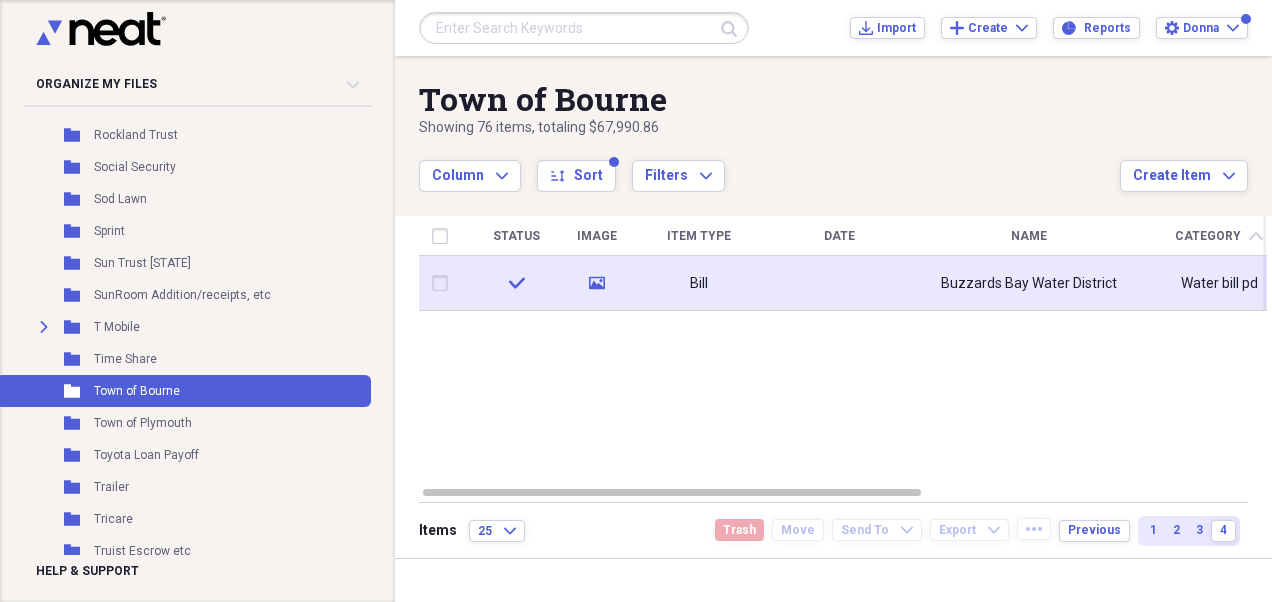 click on "Buzzards Bay Water District" at bounding box center (1029, 284) 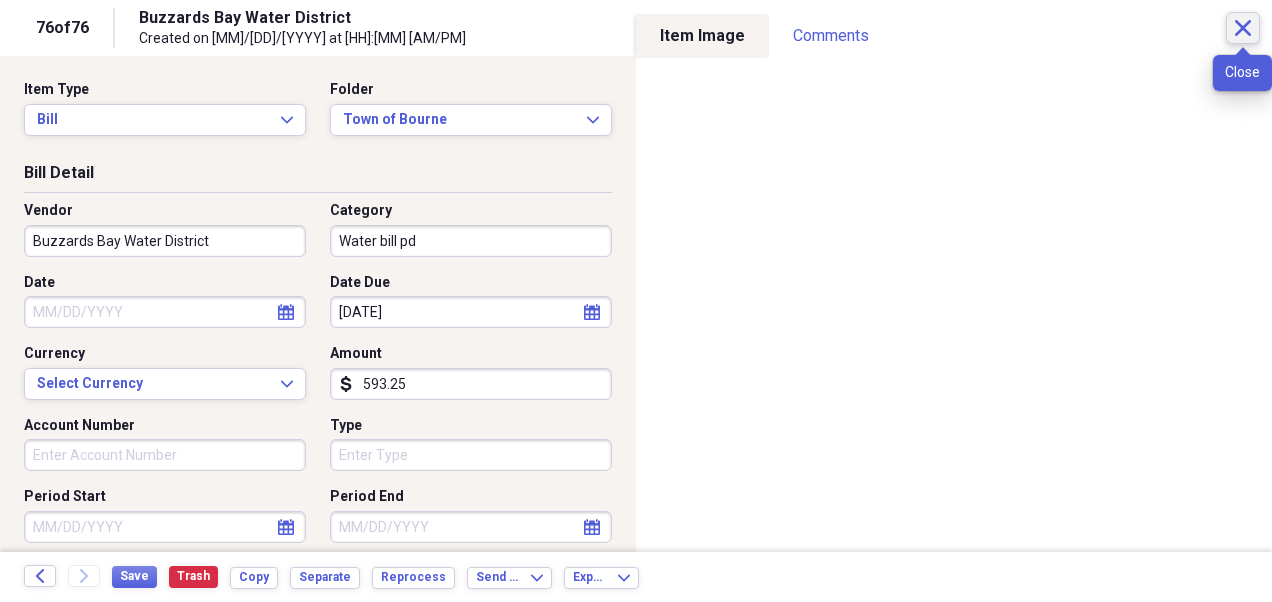 click on "Close" 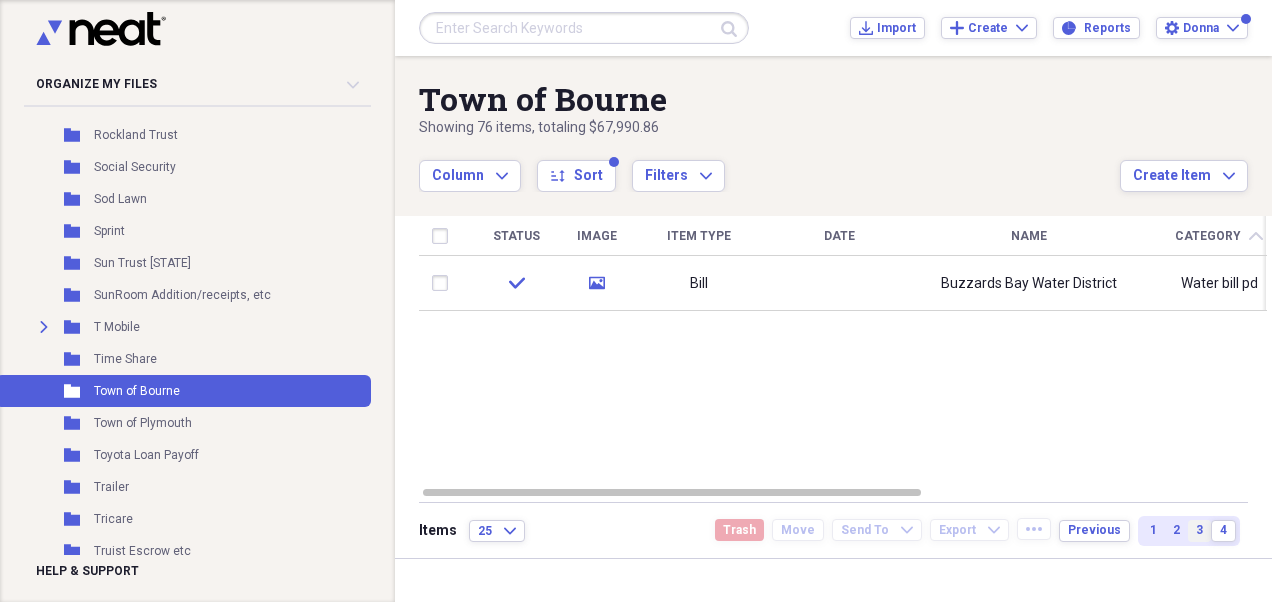 click on "3" at bounding box center (1199, 530) 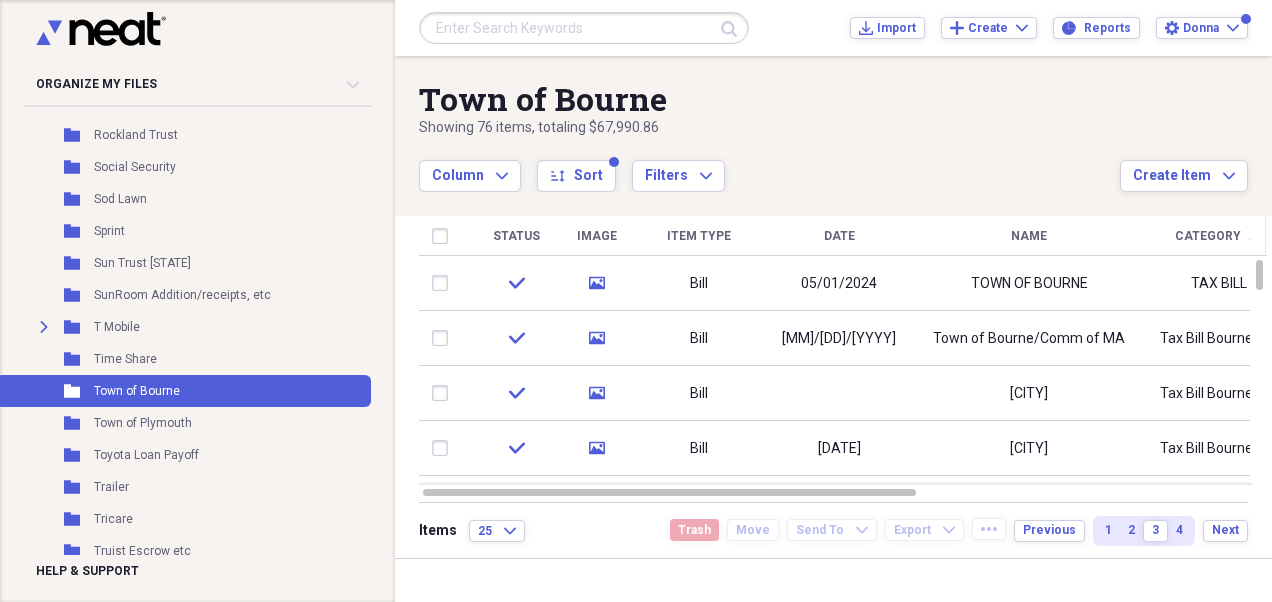 click on "Date" at bounding box center [839, 236] 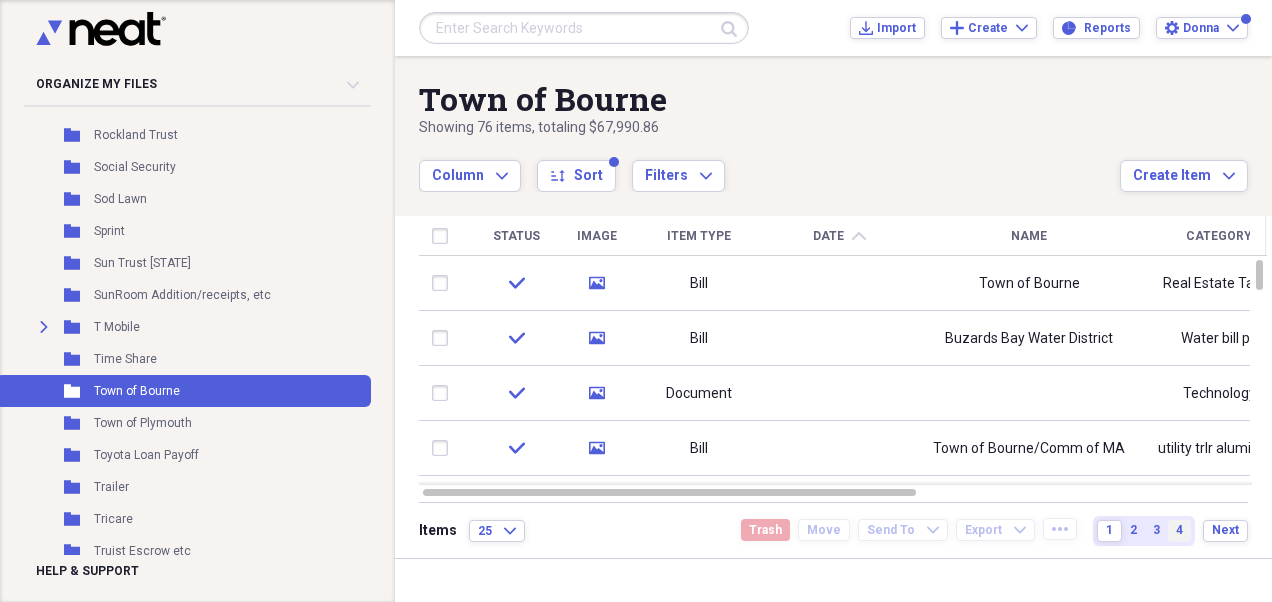 click on "4" at bounding box center (1179, 530) 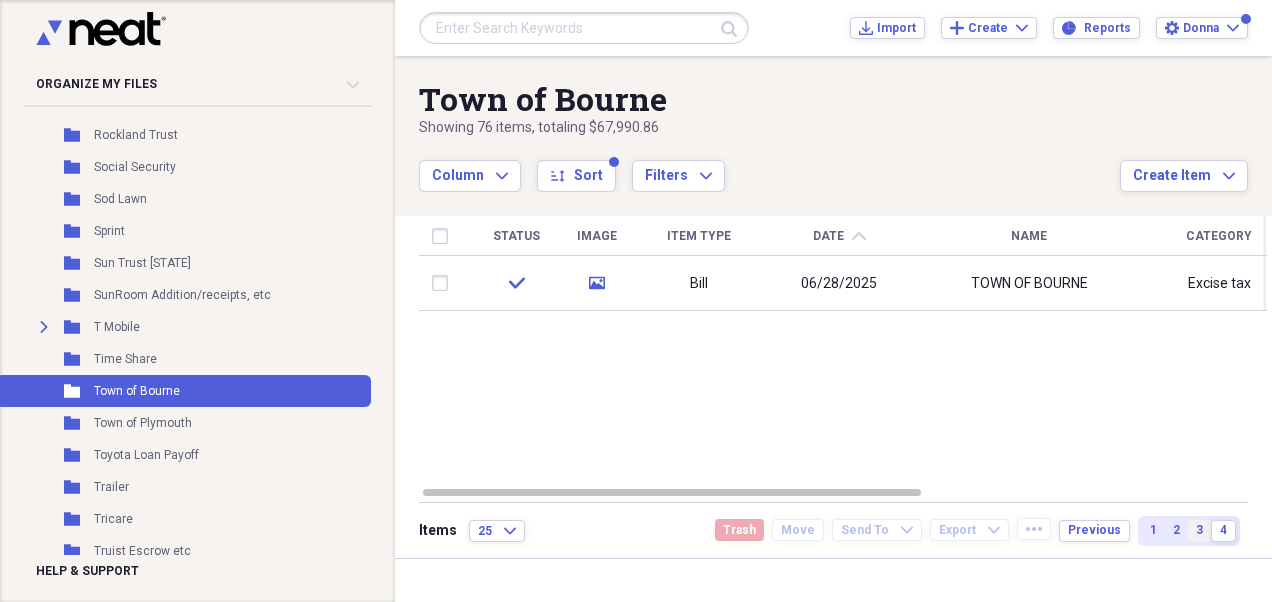click on "3" at bounding box center [1199, 530] 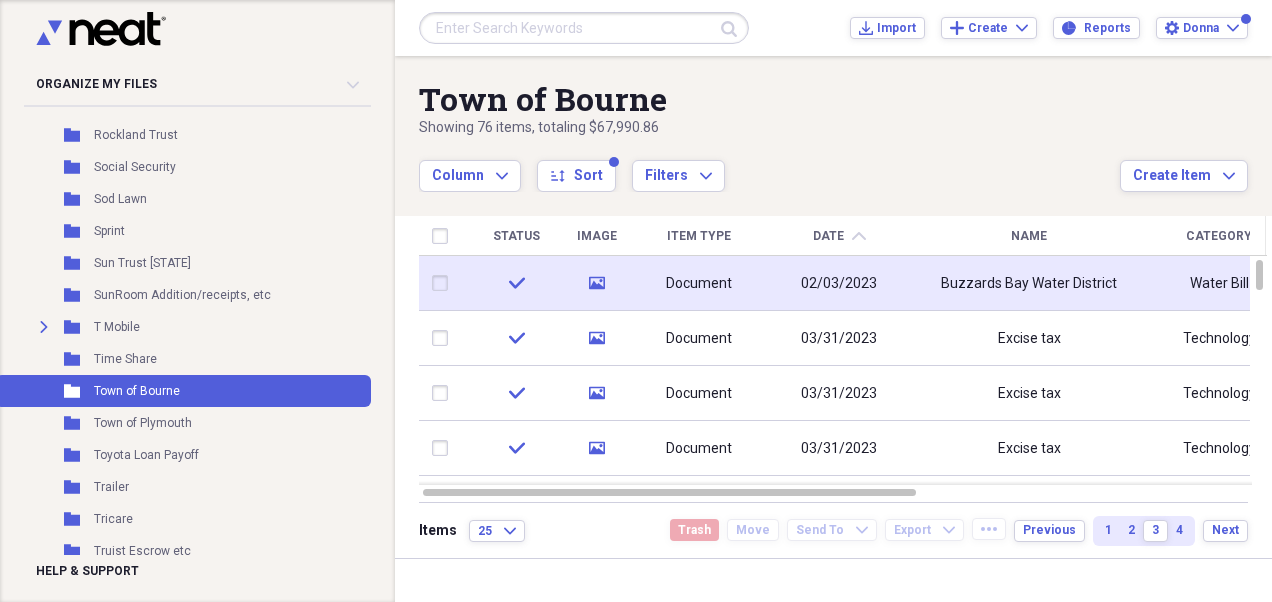 click on "Buzzards Bay Water District" at bounding box center (1029, 284) 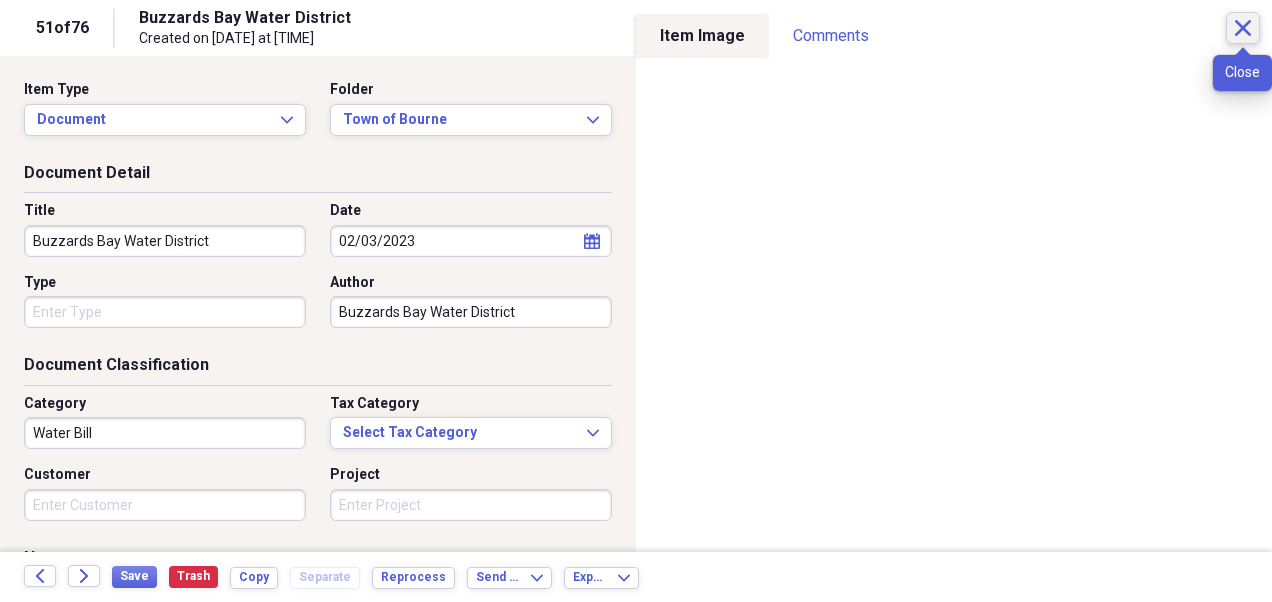 click on "Close" at bounding box center (1243, 28) 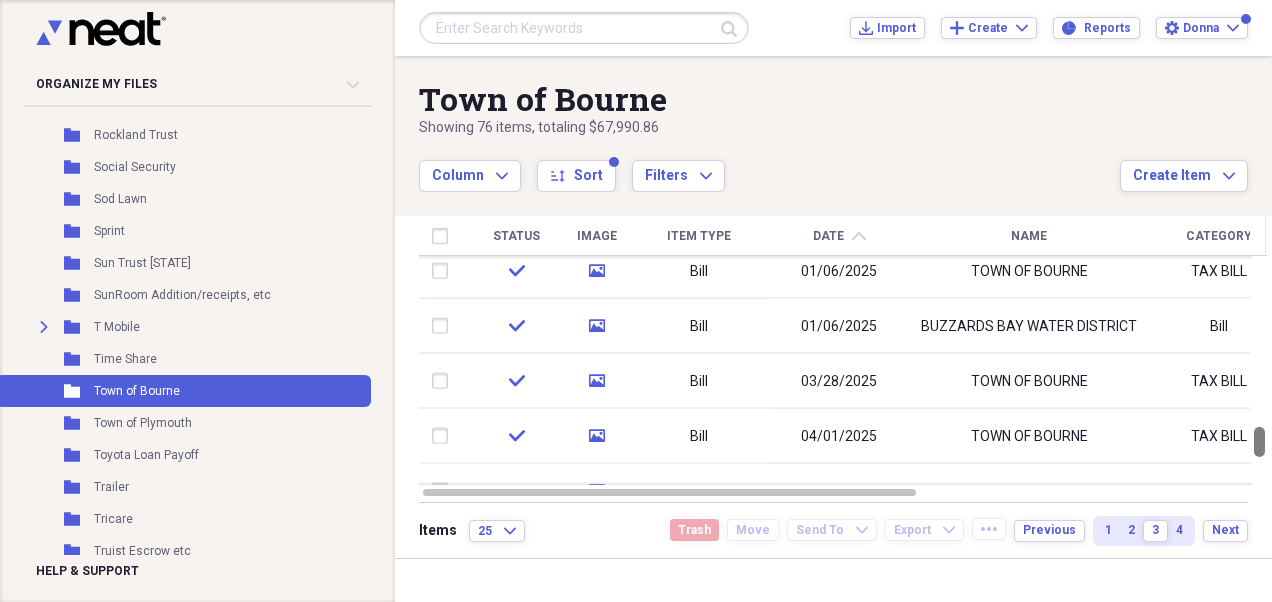 click at bounding box center (1259, 370) 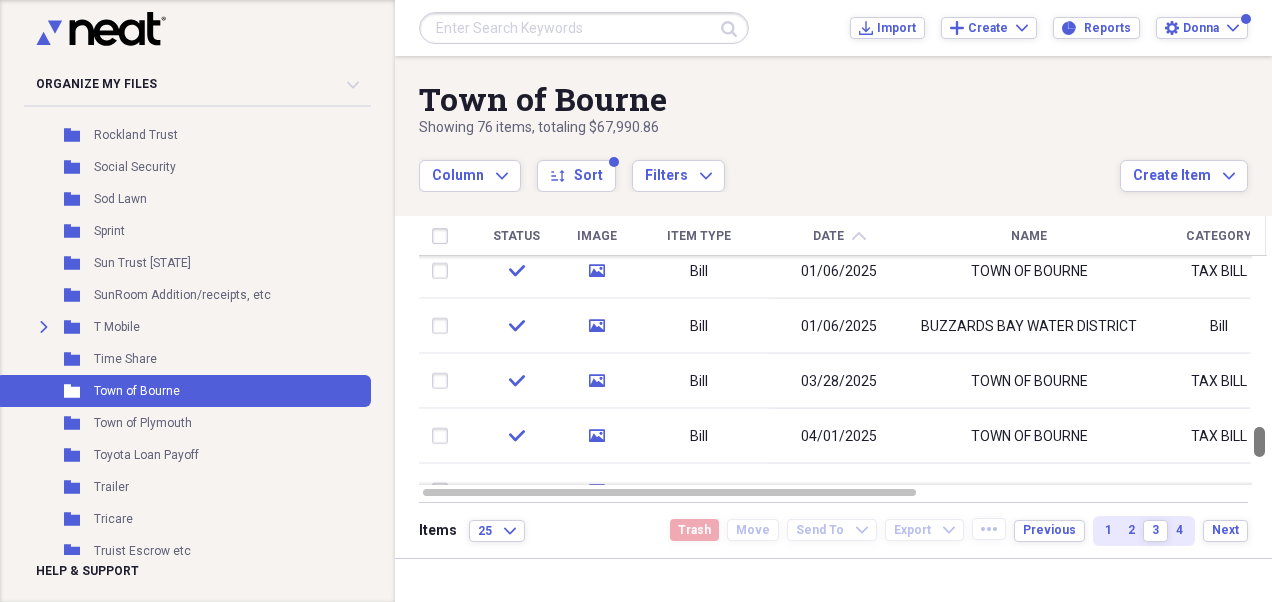 click at bounding box center (1259, 442) 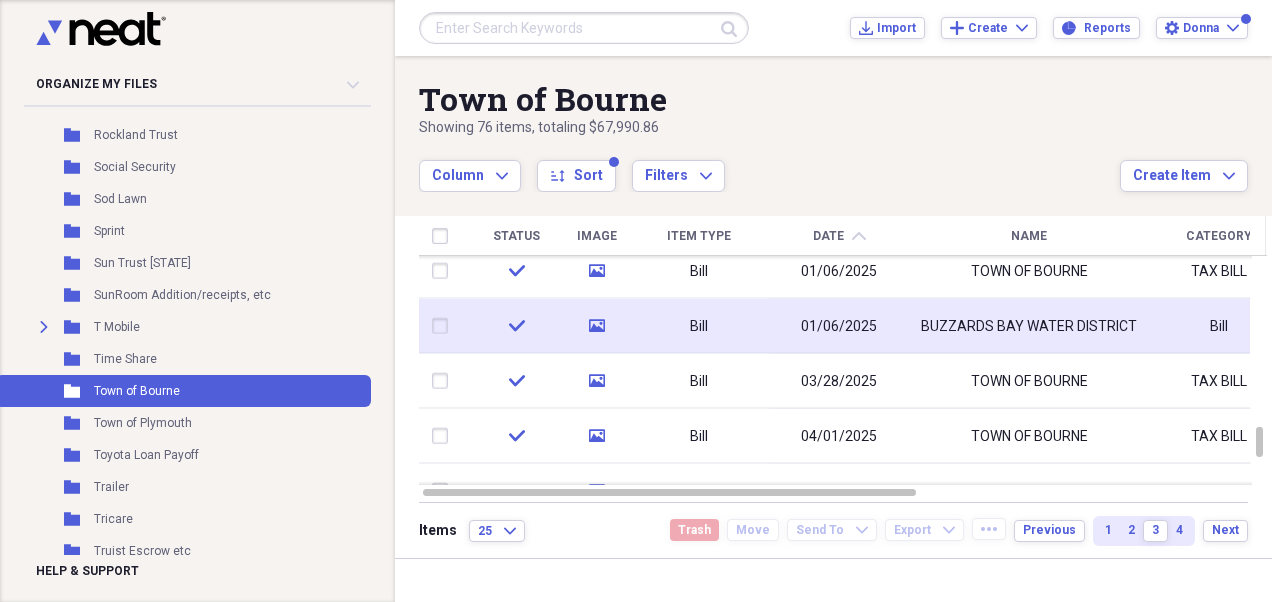 click on "BUZZARDS BAY WATER DISTRICT" at bounding box center [1029, 326] 